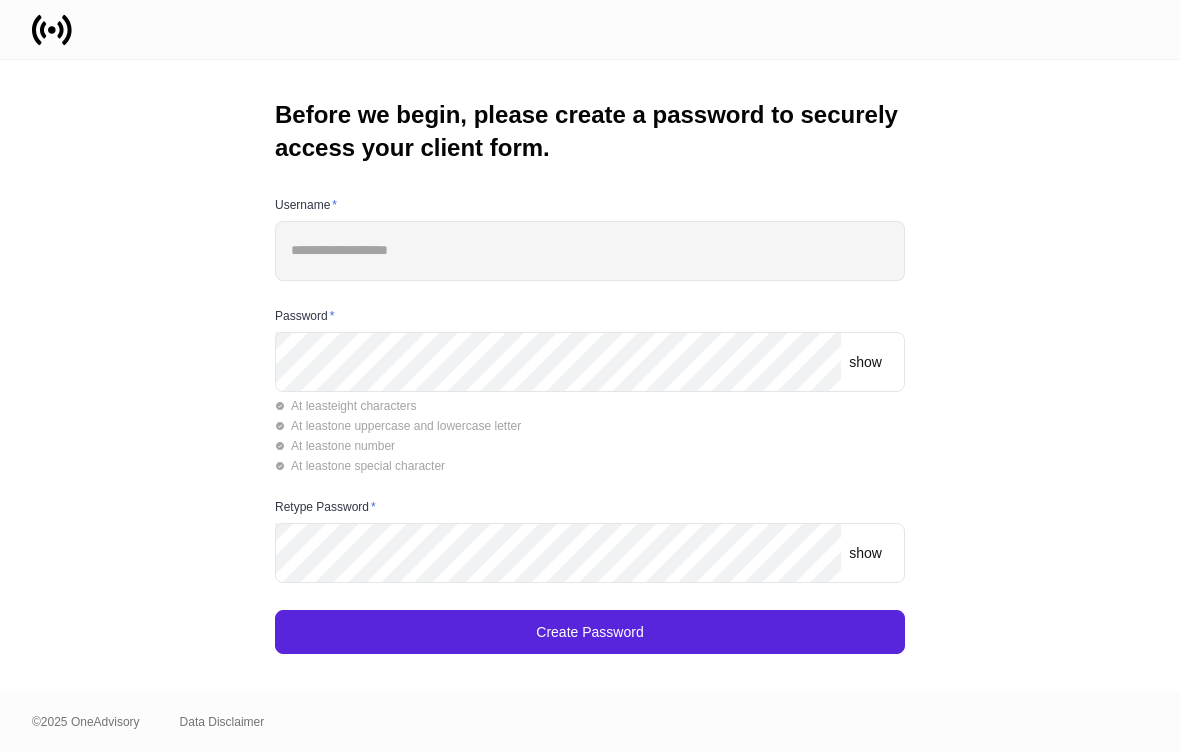 scroll, scrollTop: 0, scrollLeft: 0, axis: both 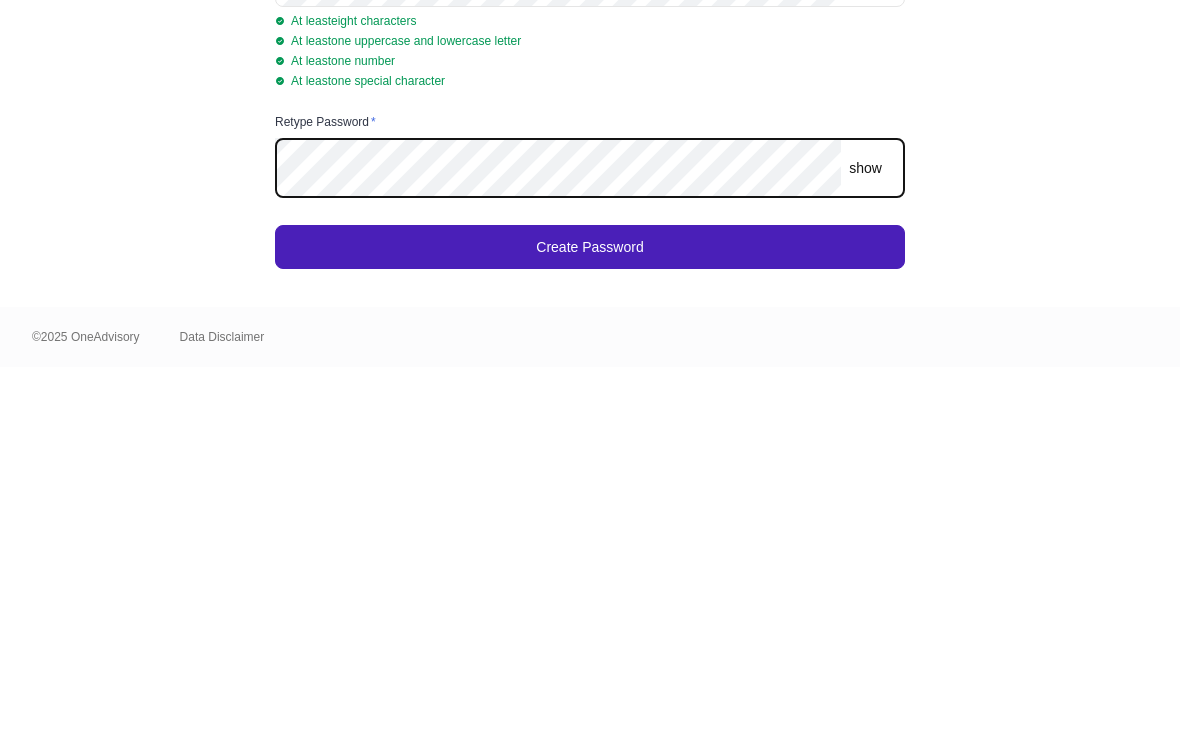 click on "Create Password" at bounding box center [590, 632] 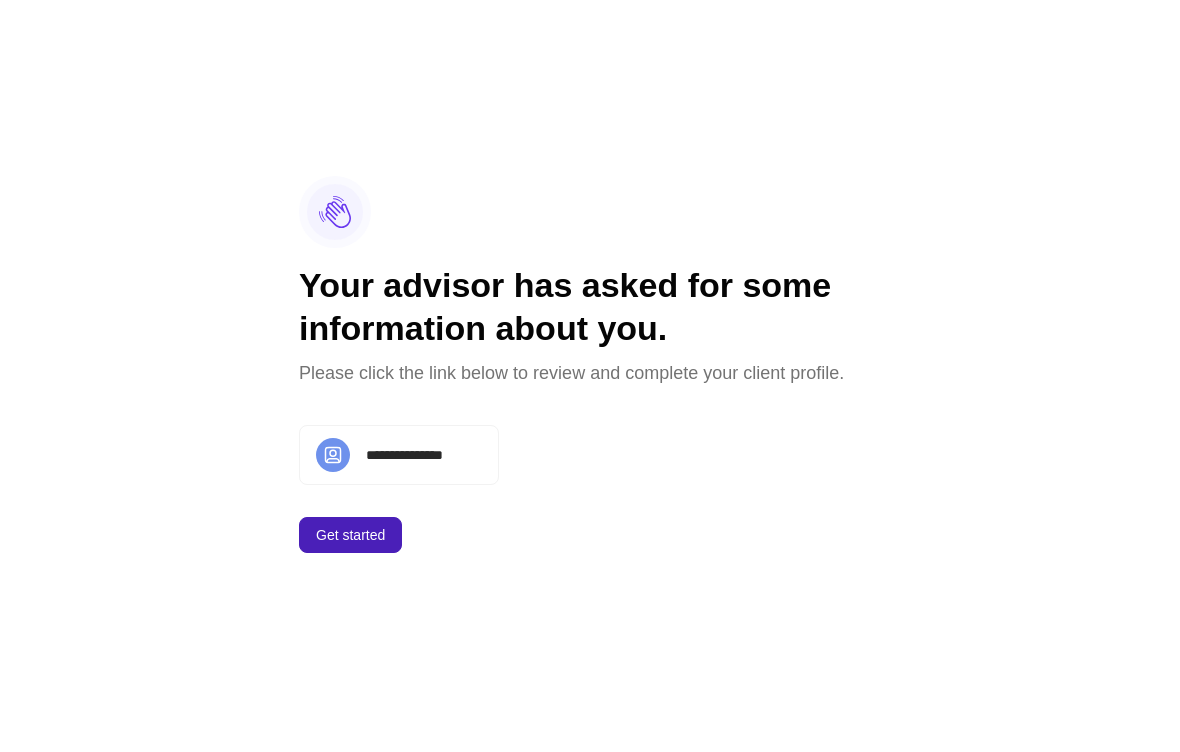 click on "Get started" at bounding box center (350, 535) 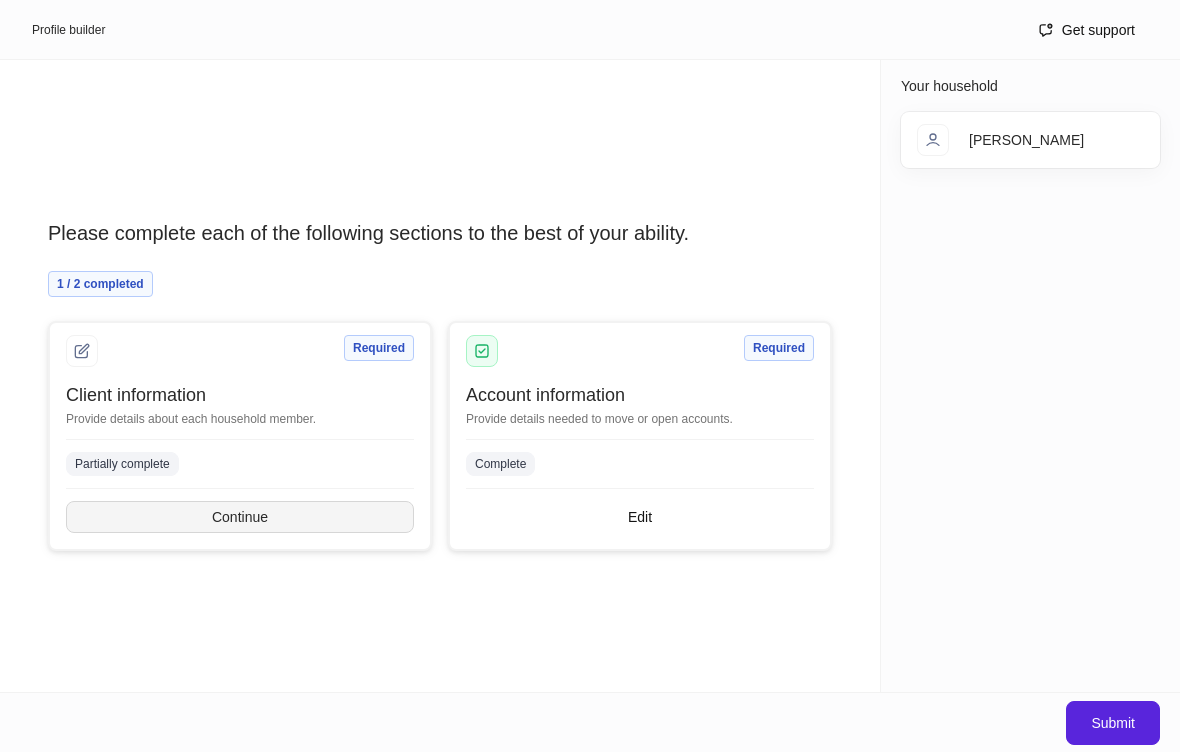 click on "Continue" at bounding box center (240, 517) 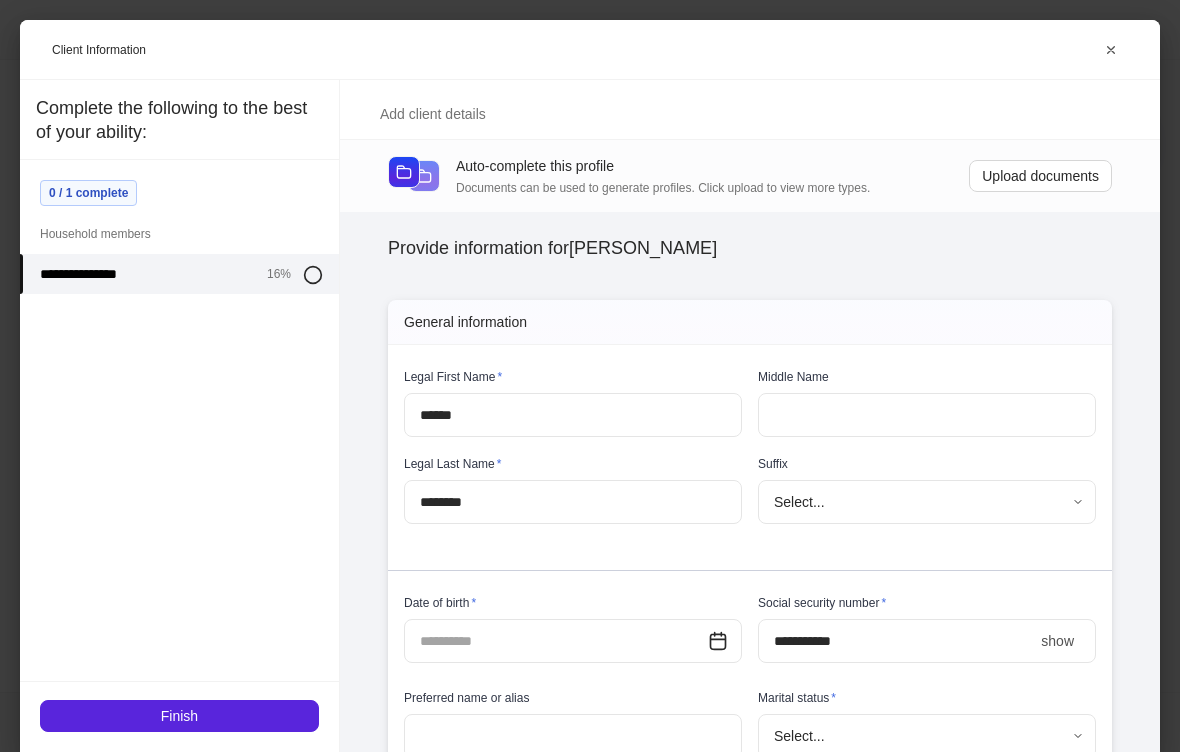 click on "Profile builder Get support Please complete each of the following sections to the best of your ability. 1 / 2 completed Required Client information Provide details about each household member. Partially complete Continue Required Account information Provide details needed to move or open accounts. Complete Edit Your household [PERSON_NAME] Submit
Client Information Add client details Auto-complete this profile Documents can be used to generate profiles. Click upload to view more types. Upload documents Provide information for  [PERSON_NAME] Please complete all internal-use only sections before sending to the client. We ask all fields not intended for the client to be filled so the profiles can begin syncing upon client completion. General information Legal First Name * ****** ​ Middle Name ​ Legal Last Name * ******** ​ Suffix Select... ​ Date of birth * ​ Social security number * **** show ​ Preferred name or alias ​ Marital status * Select... ​ Country of citizenship *" at bounding box center (590, 376) 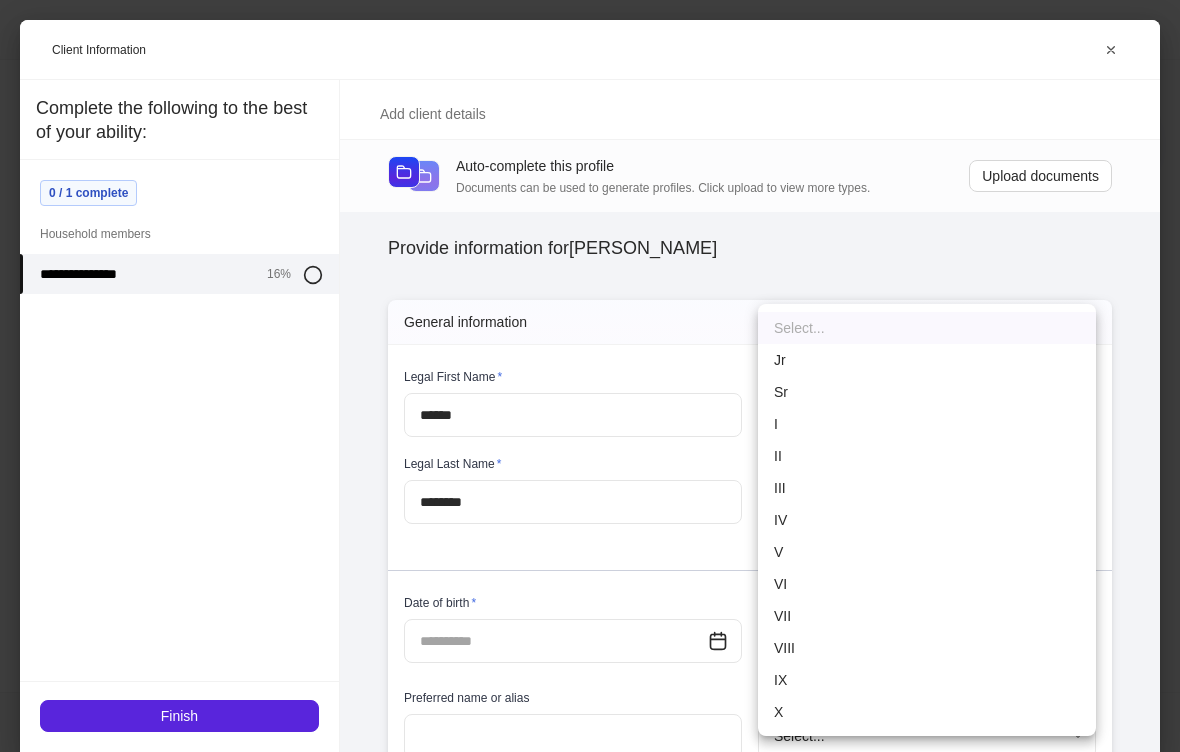 click at bounding box center (590, 376) 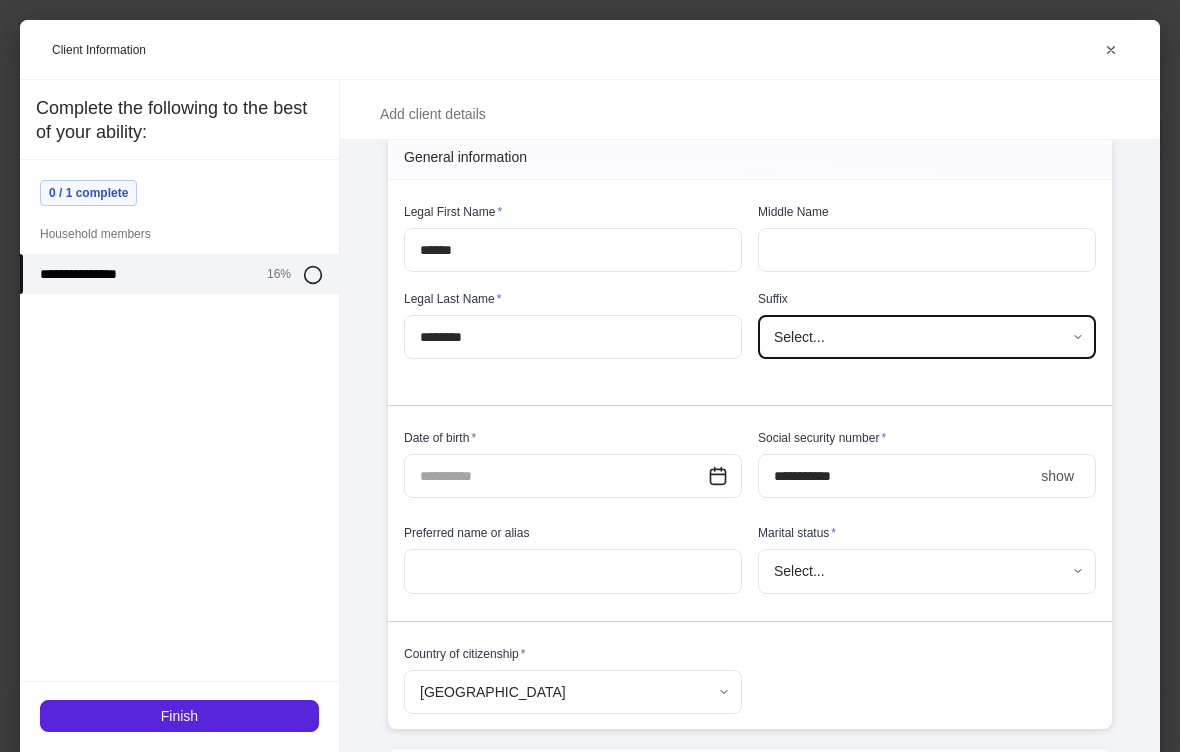 scroll, scrollTop: 170, scrollLeft: 0, axis: vertical 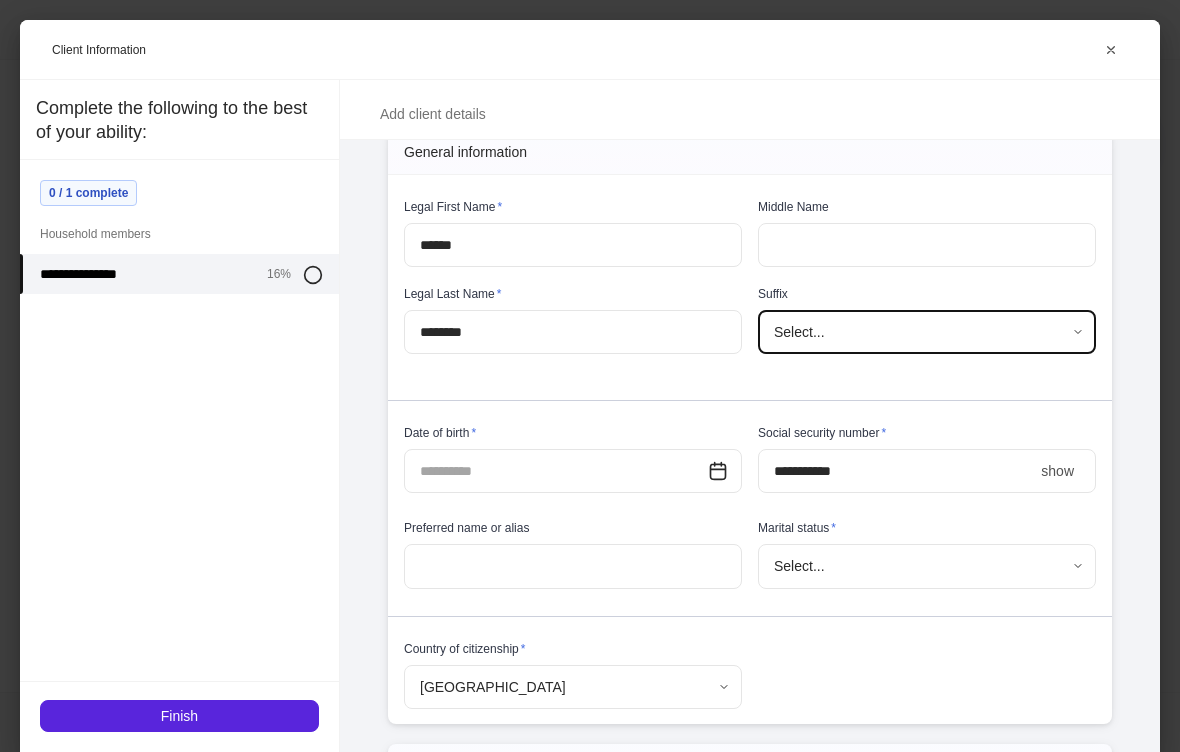 click at bounding box center [556, 471] 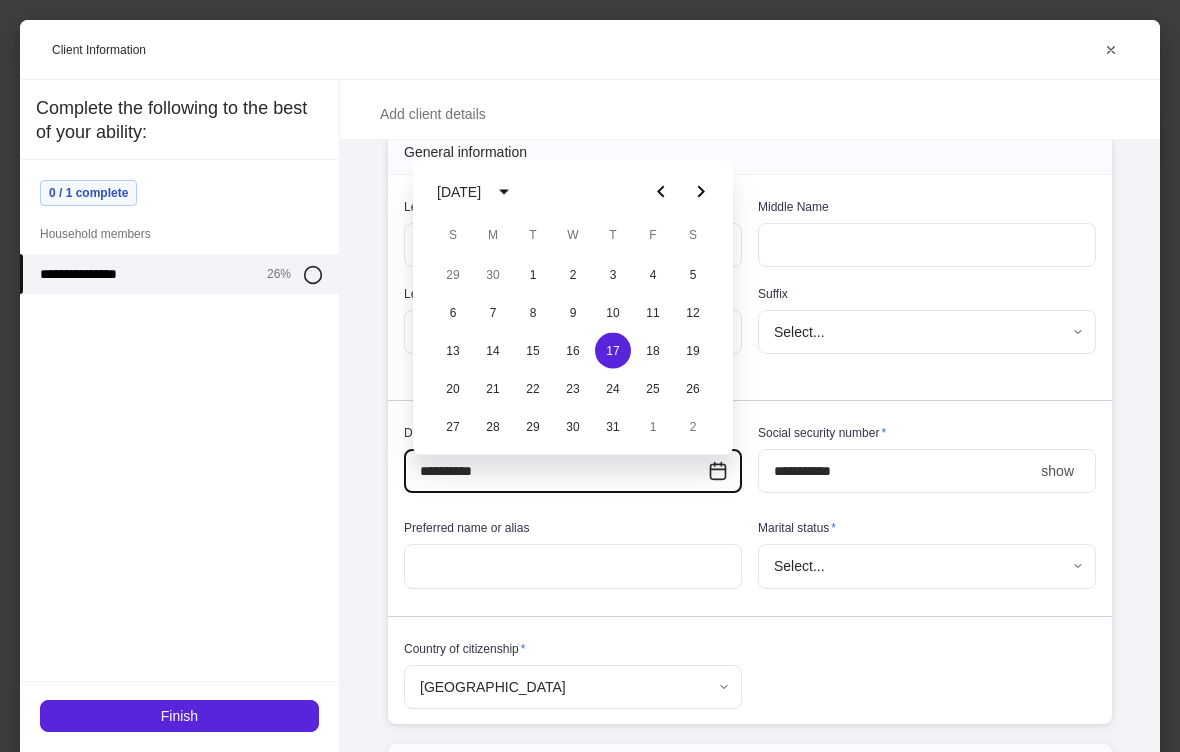 type on "**********" 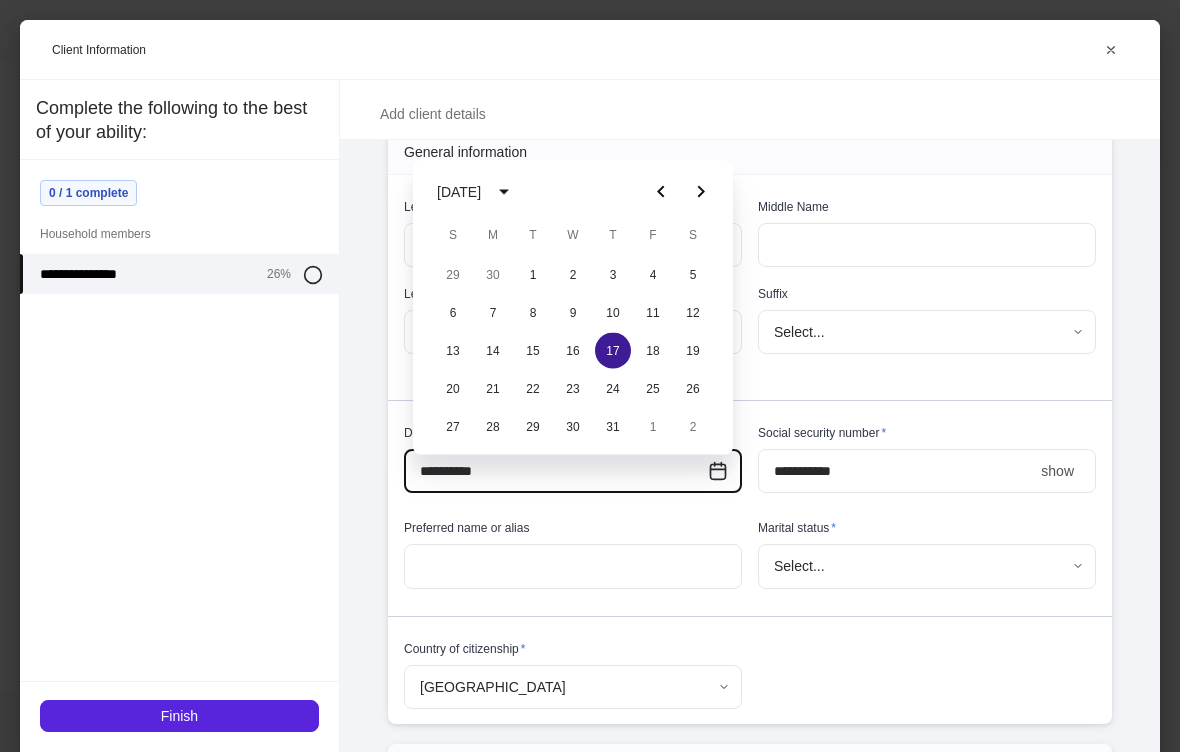 click on "17" at bounding box center (613, 351) 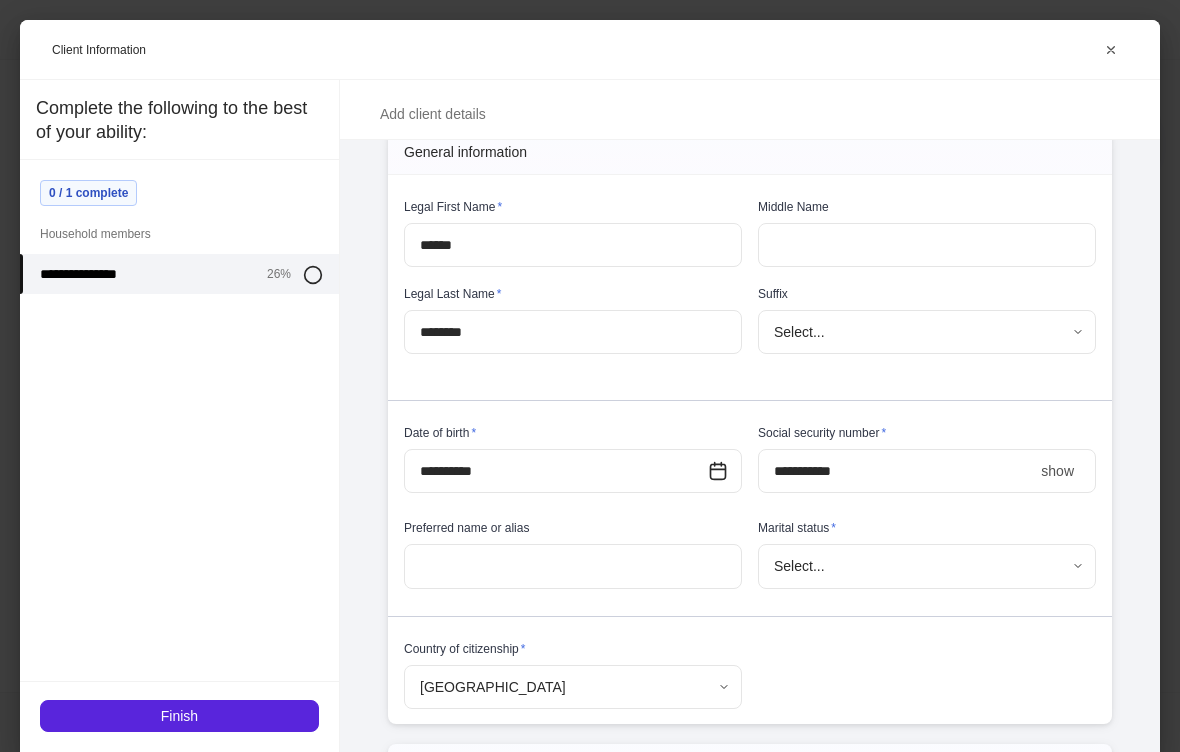 click on "****" at bounding box center (895, 471) 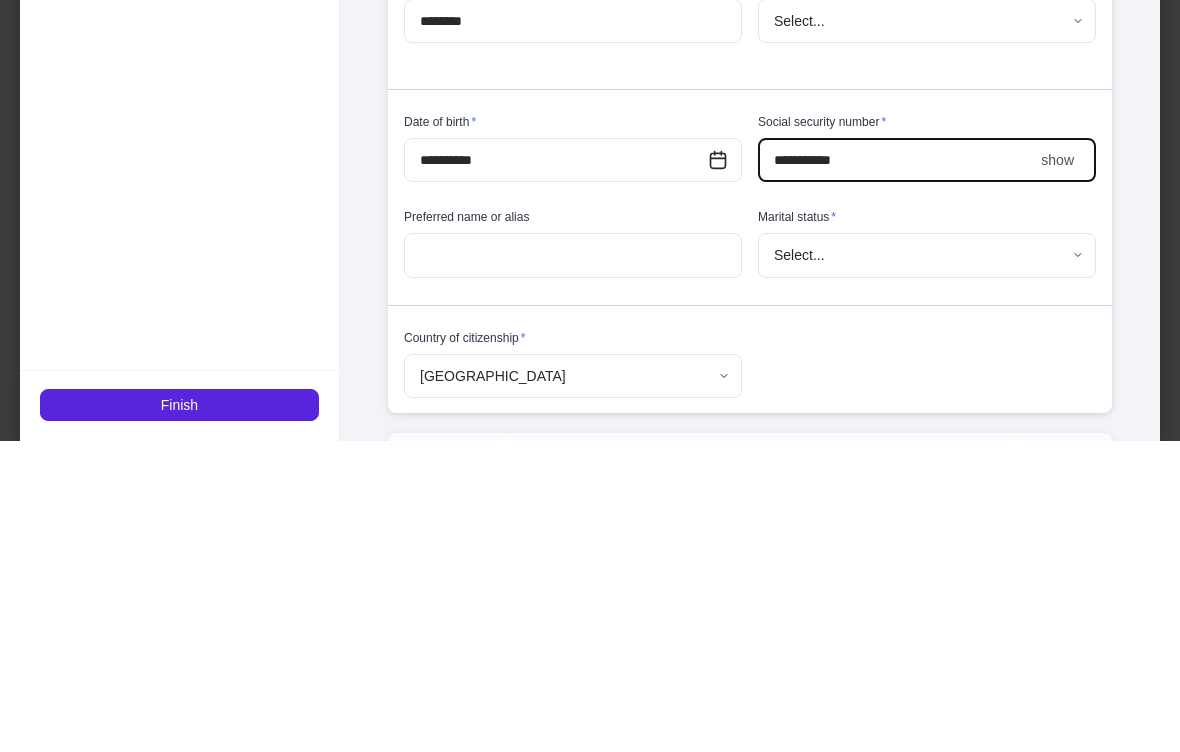 type on "**********" 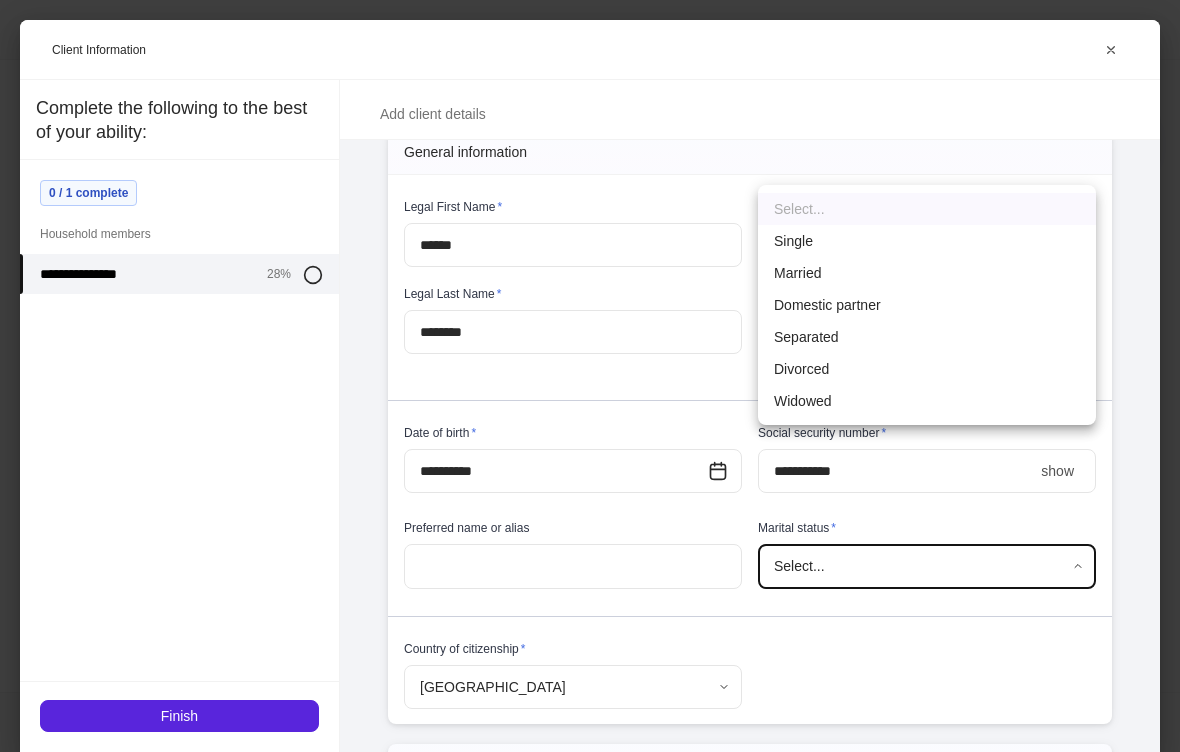 click on "Married" at bounding box center [927, 273] 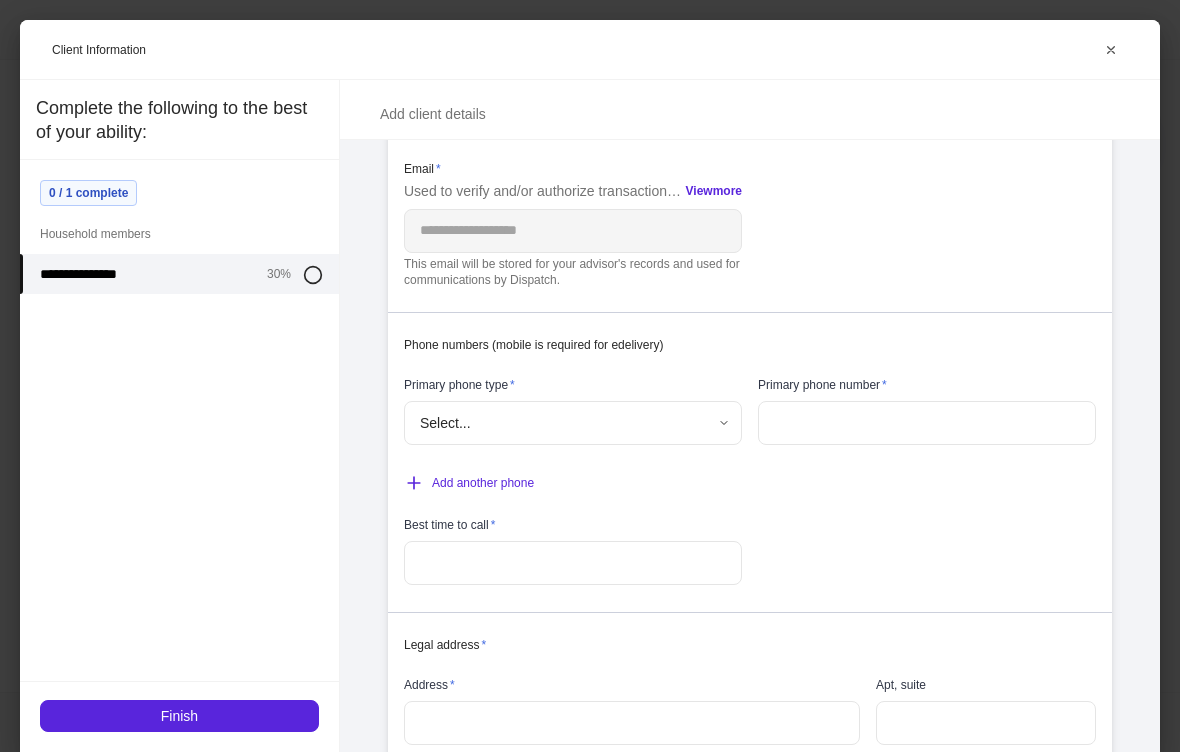 scroll, scrollTop: 825, scrollLeft: 0, axis: vertical 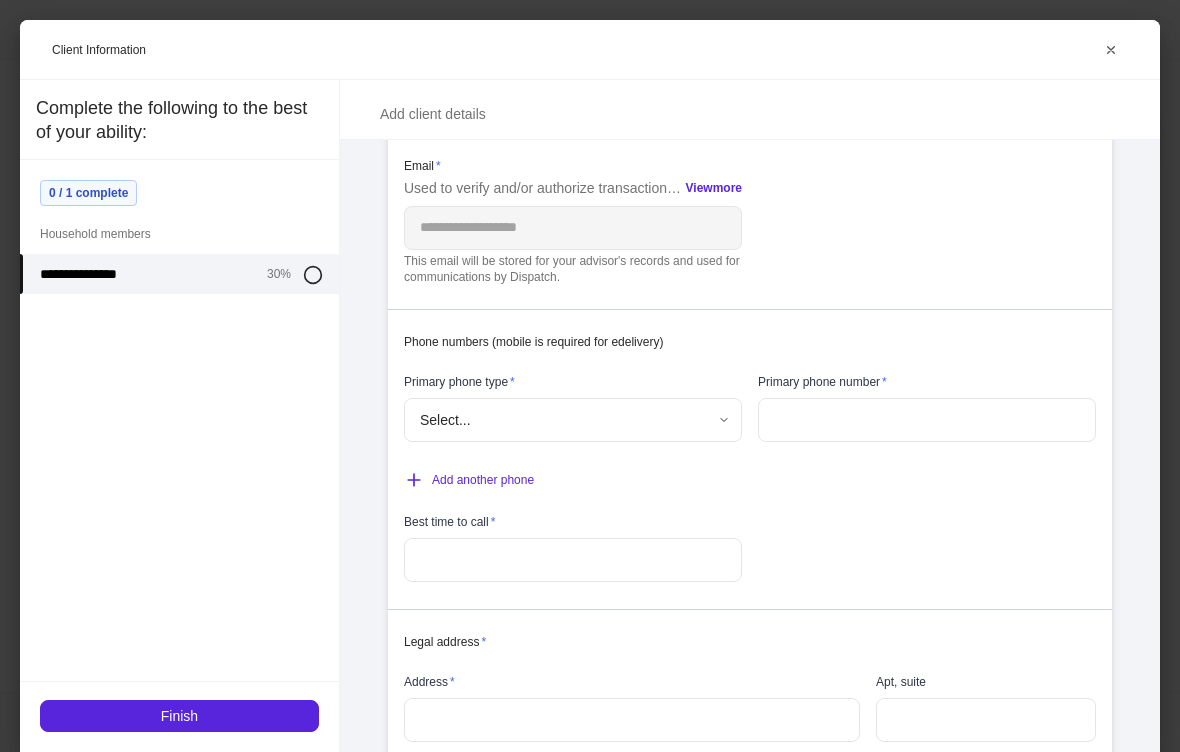 click on "**********" at bounding box center (590, 376) 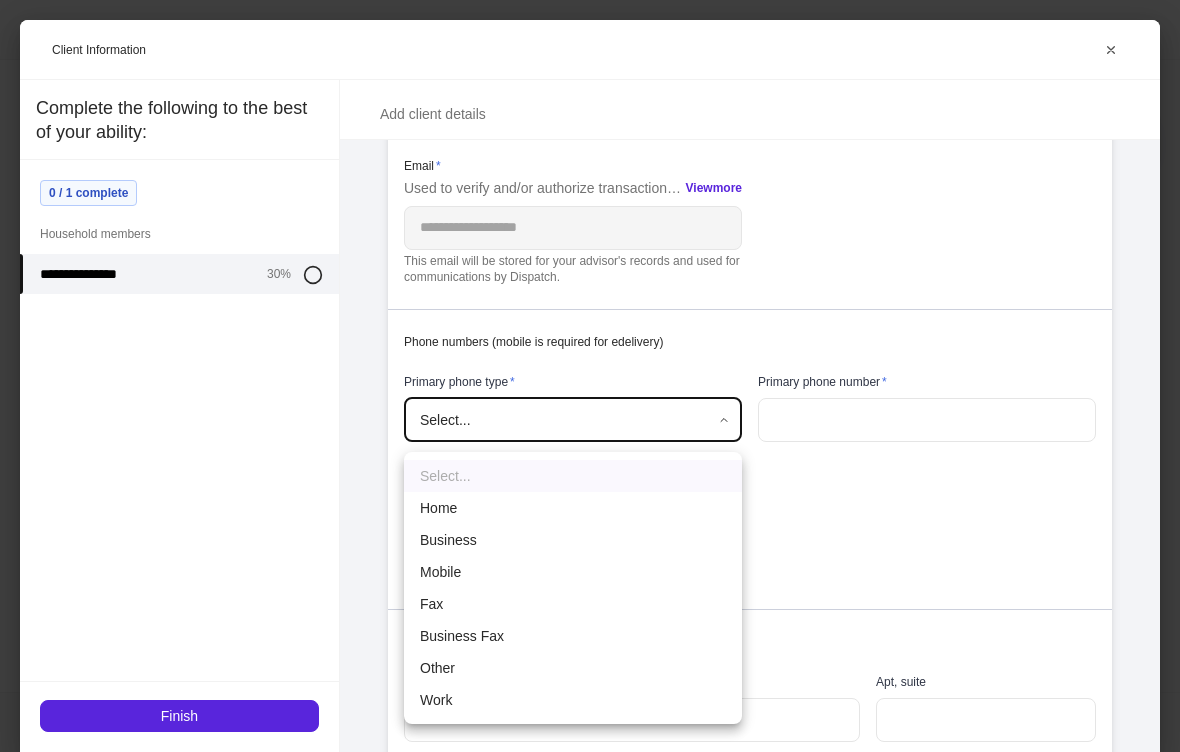 click on "Mobile" at bounding box center [573, 572] 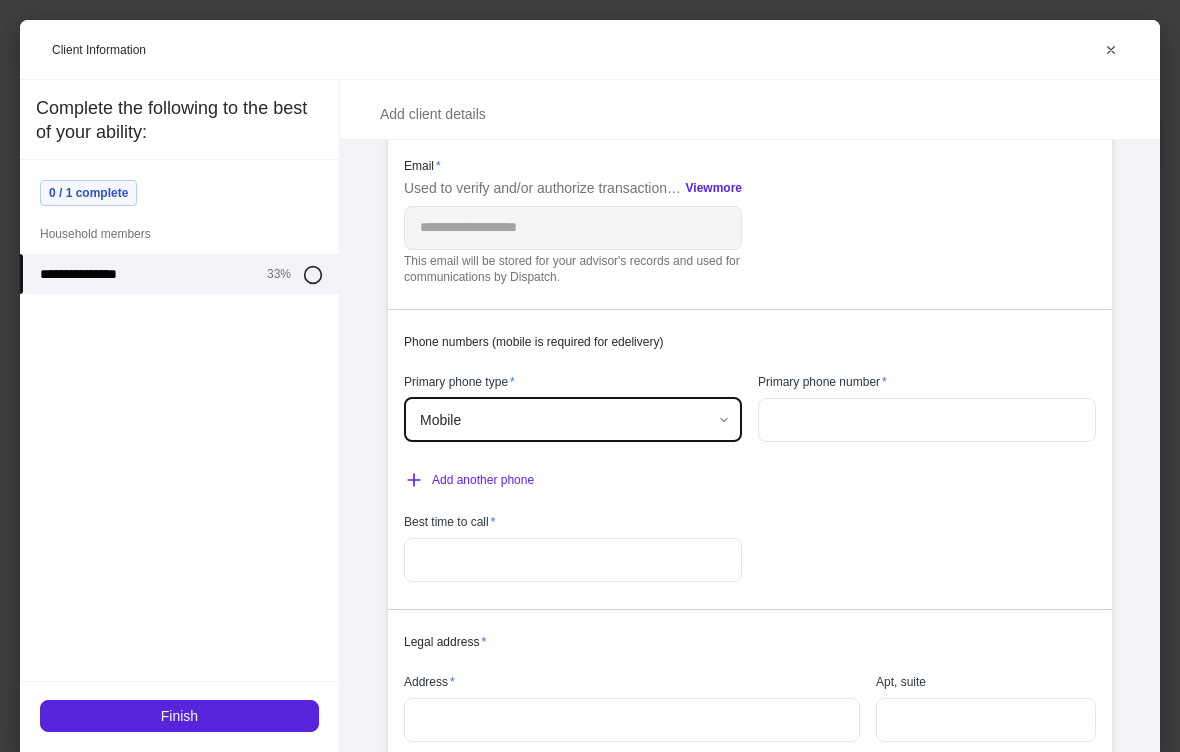 click at bounding box center (927, 420) 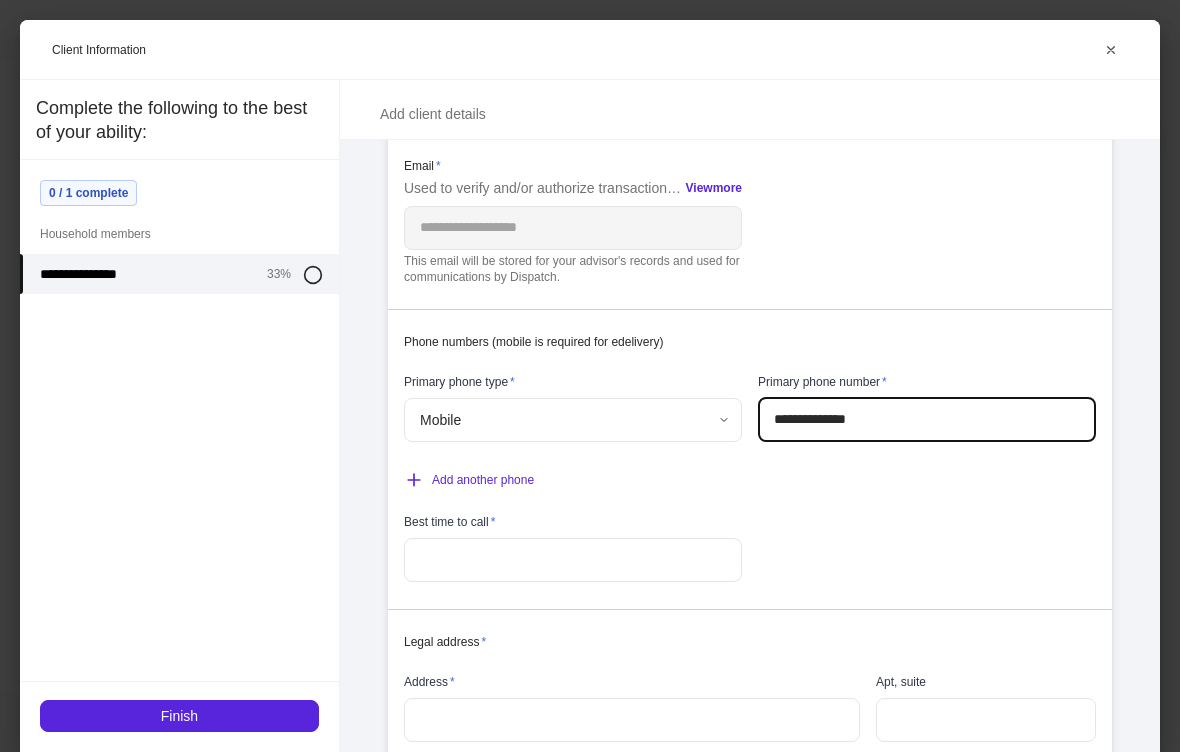 type on "**********" 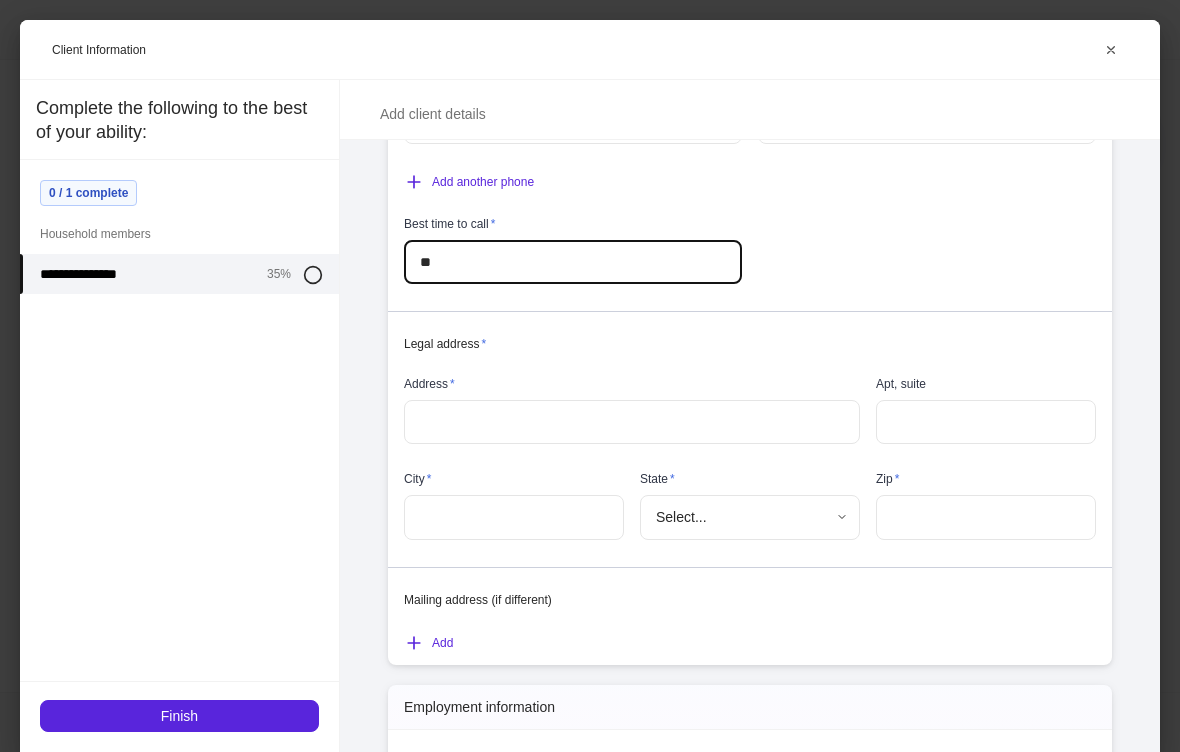 scroll, scrollTop: 1174, scrollLeft: 0, axis: vertical 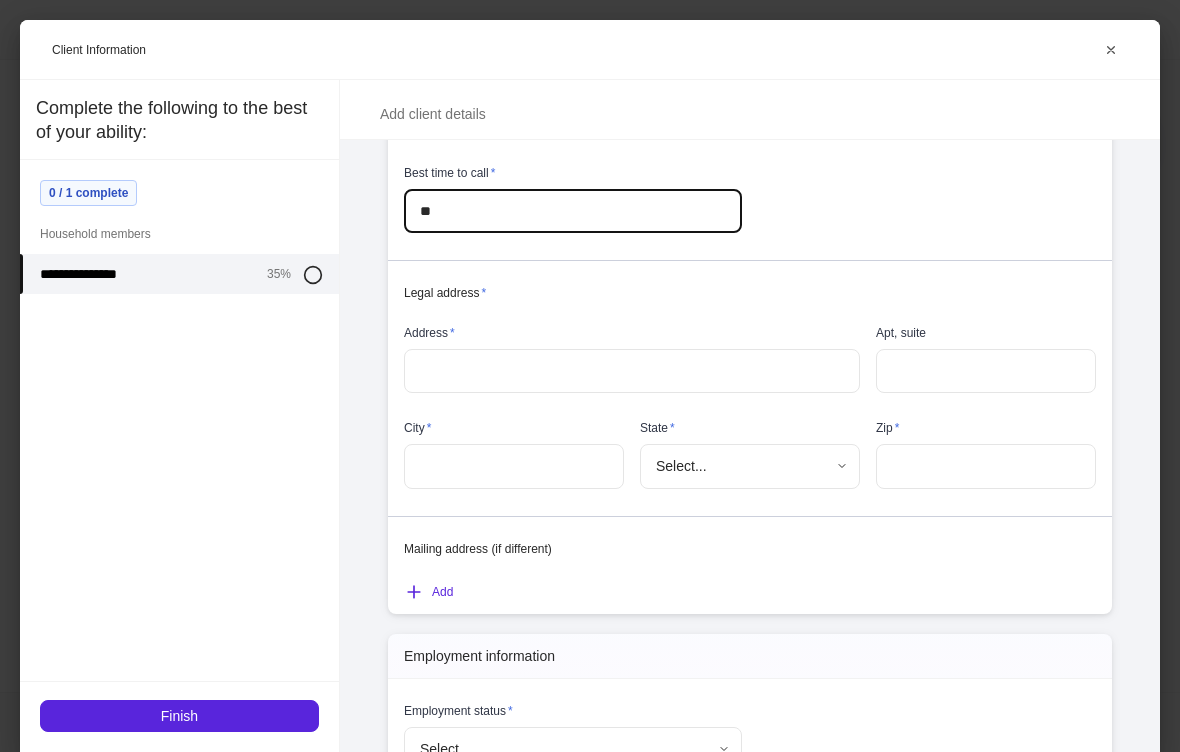 type on "**" 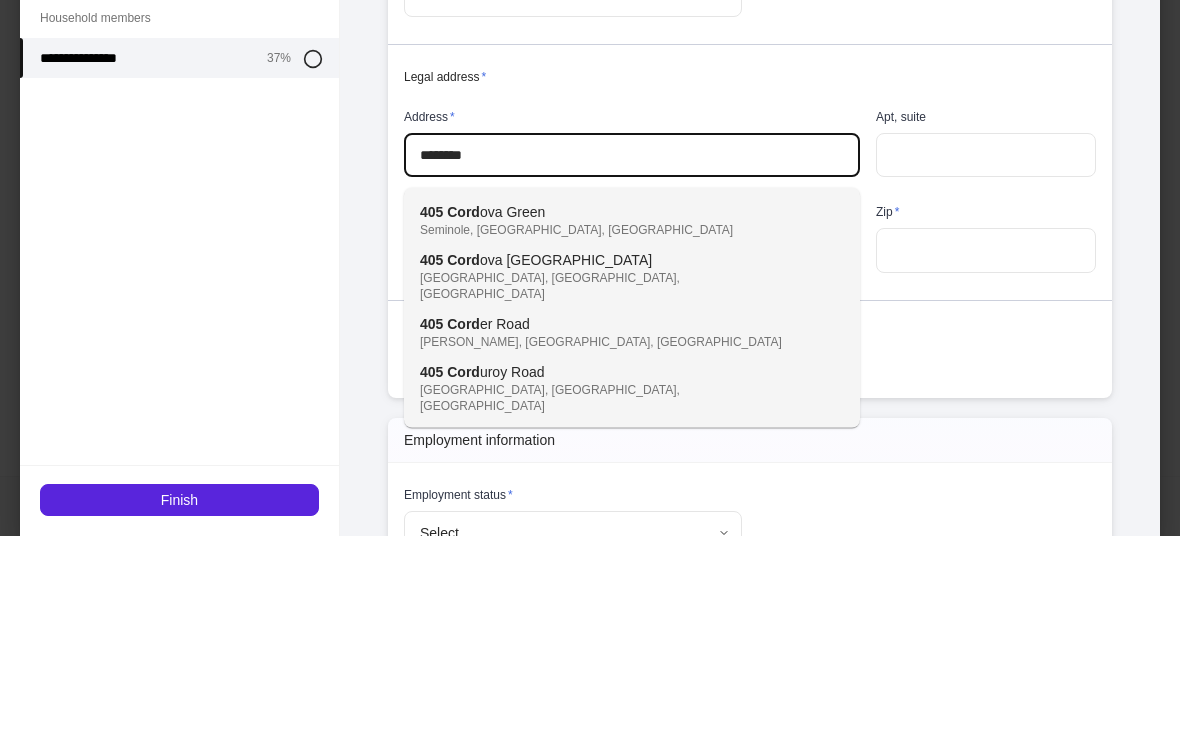 click on "405" at bounding box center (431, 428) 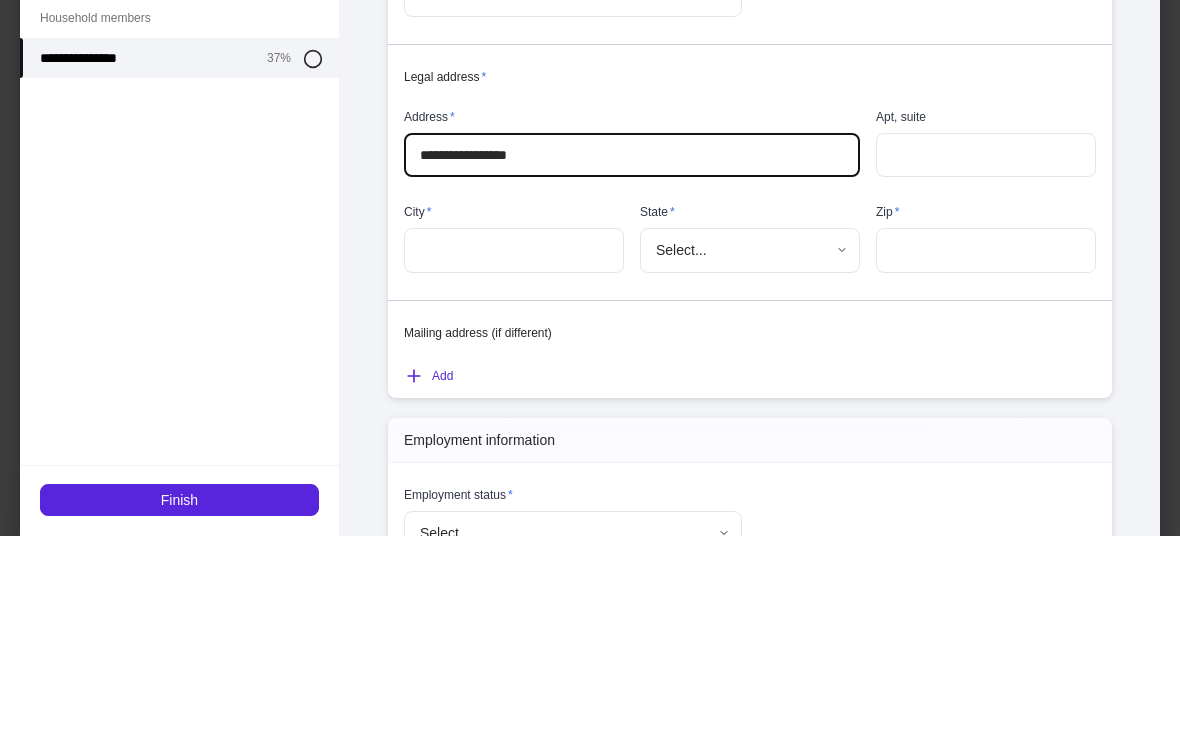 type on "********" 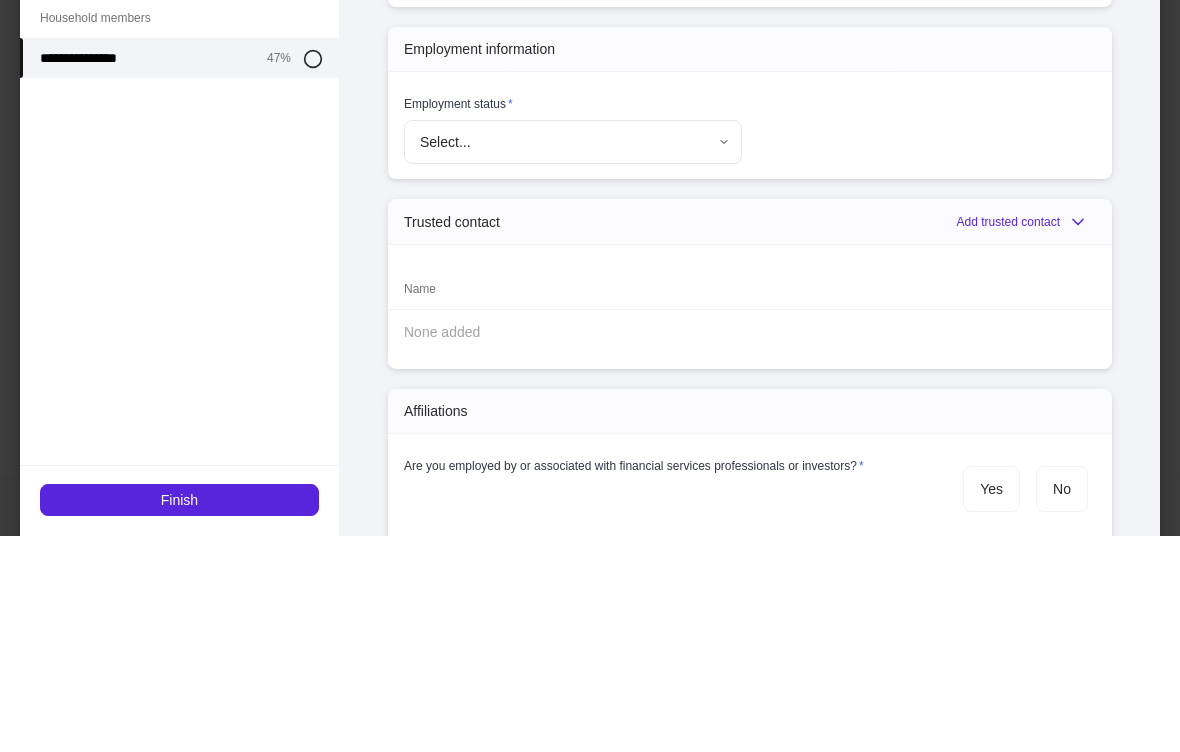 scroll, scrollTop: 1571, scrollLeft: 0, axis: vertical 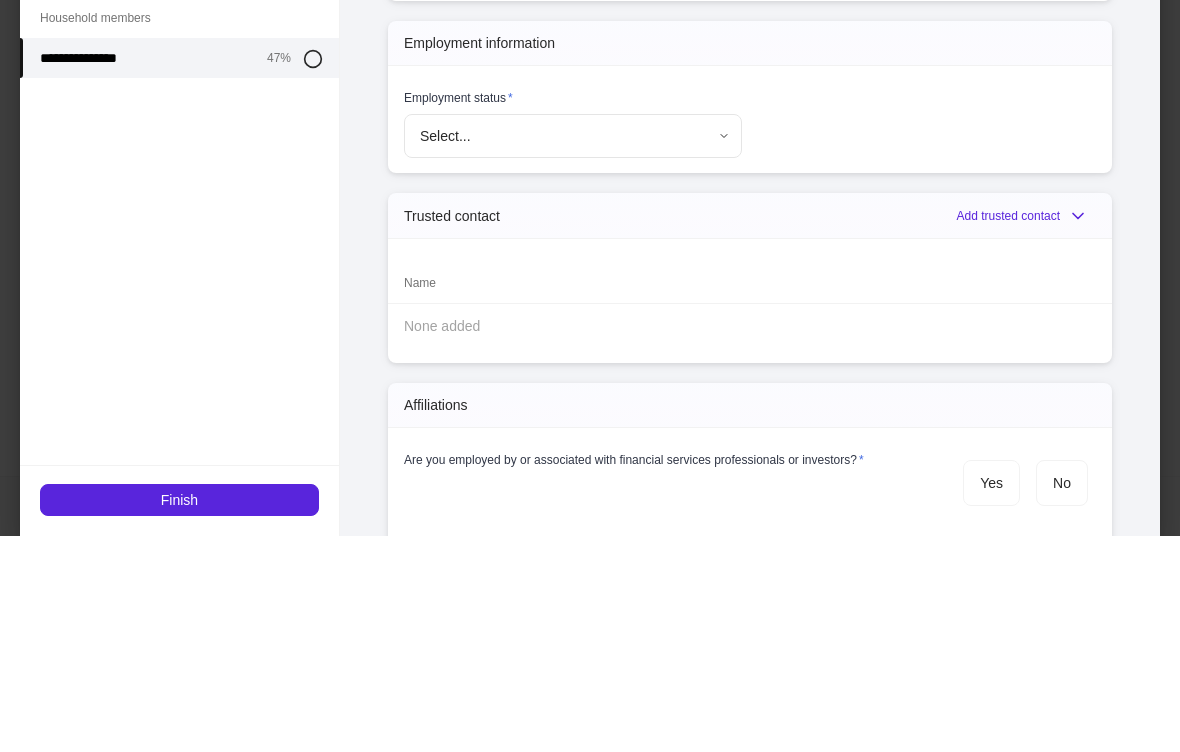 click on "Trusted contact Add trusted contact" at bounding box center (750, 432) 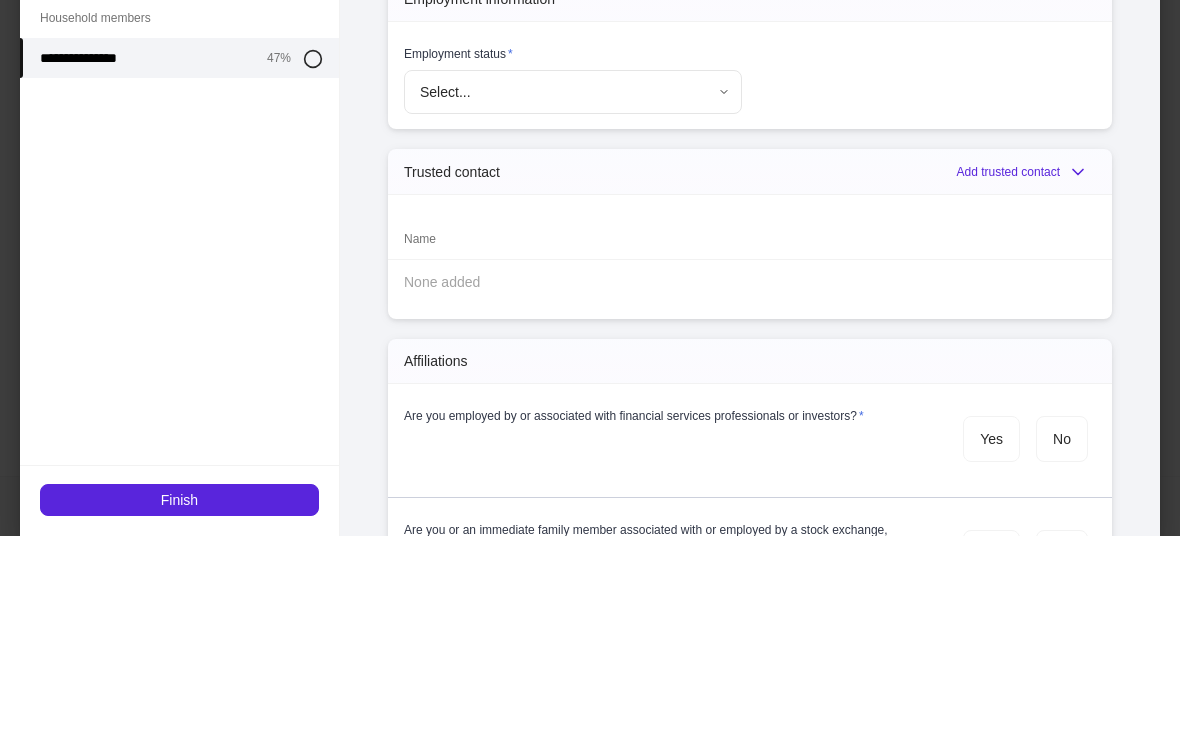 scroll, scrollTop: 1609, scrollLeft: 0, axis: vertical 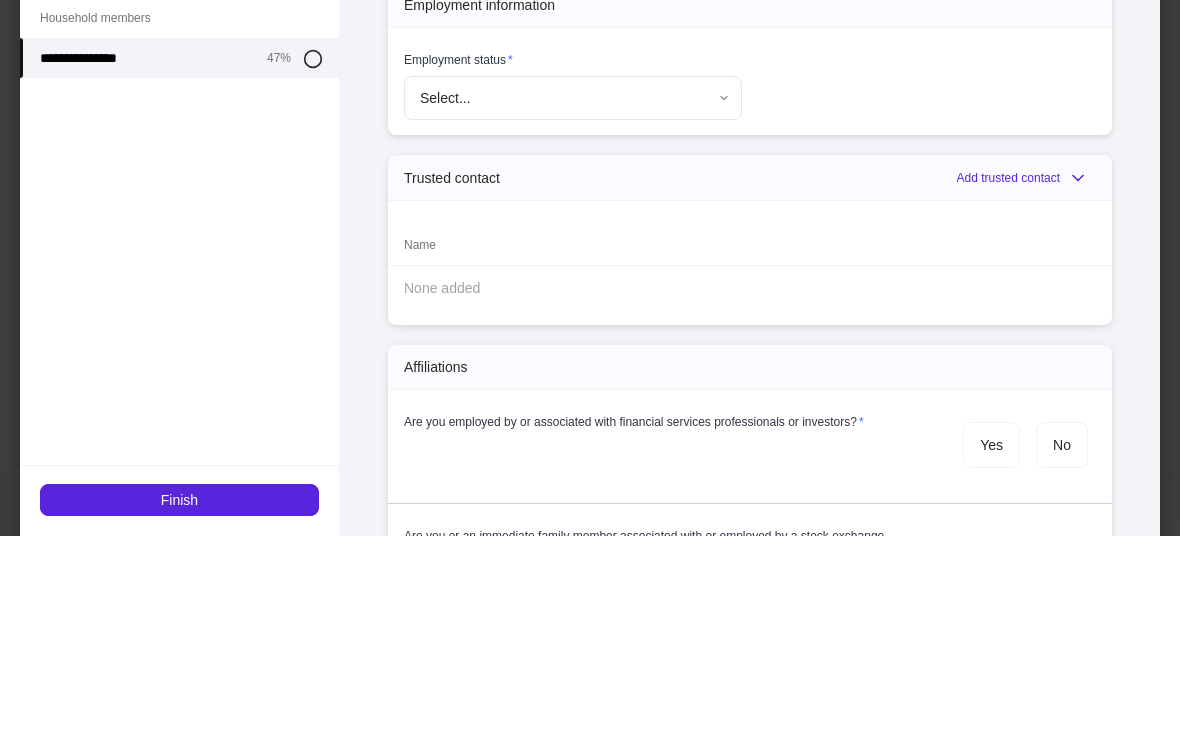 click on "Trusted contact Add trusted contact" at bounding box center [750, 394] 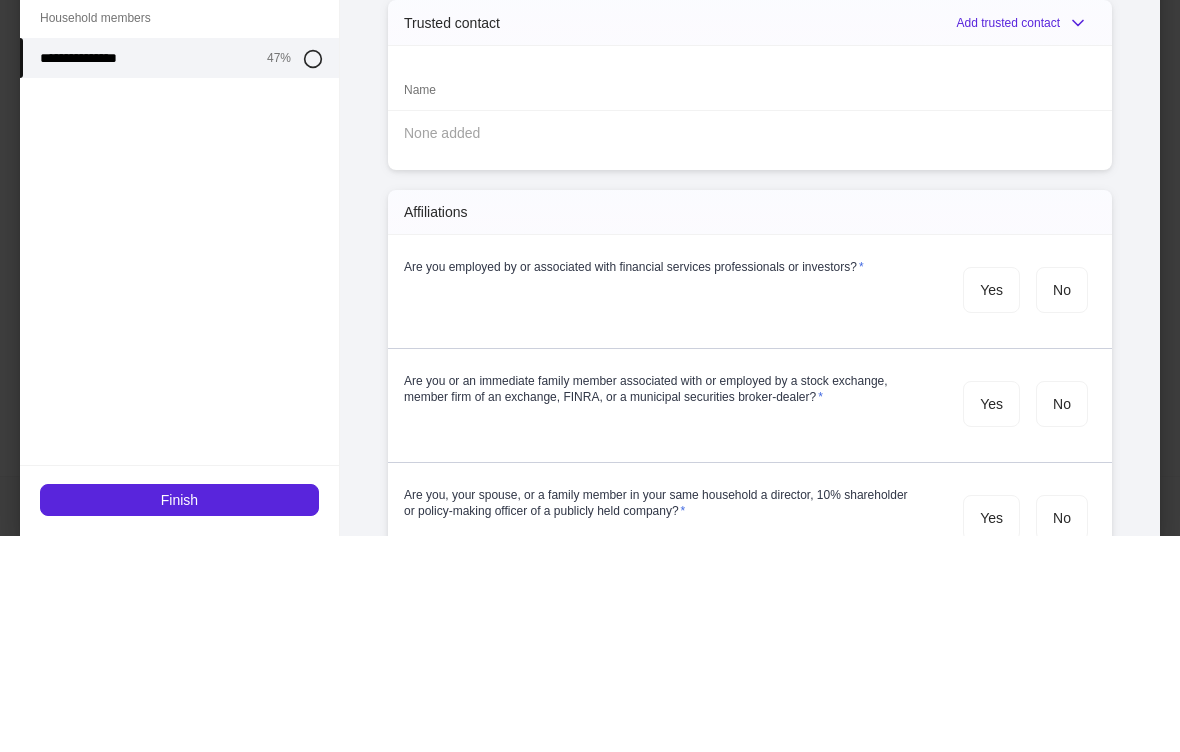 scroll, scrollTop: 1766, scrollLeft: 0, axis: vertical 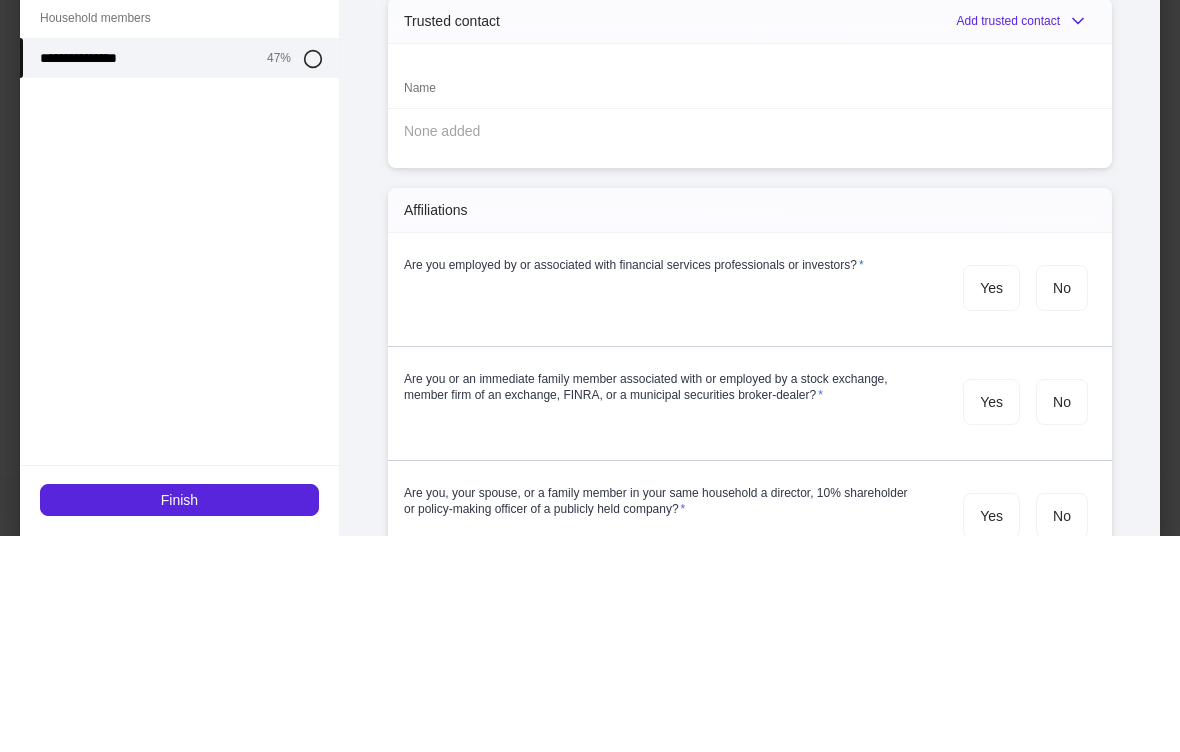 click on "Are you or an immediate family member associated with or employed by a stock exchange, member firm of an exchange, FINRA, or a municipal securities broker-dealer? * Yes No" at bounding box center (742, 607) 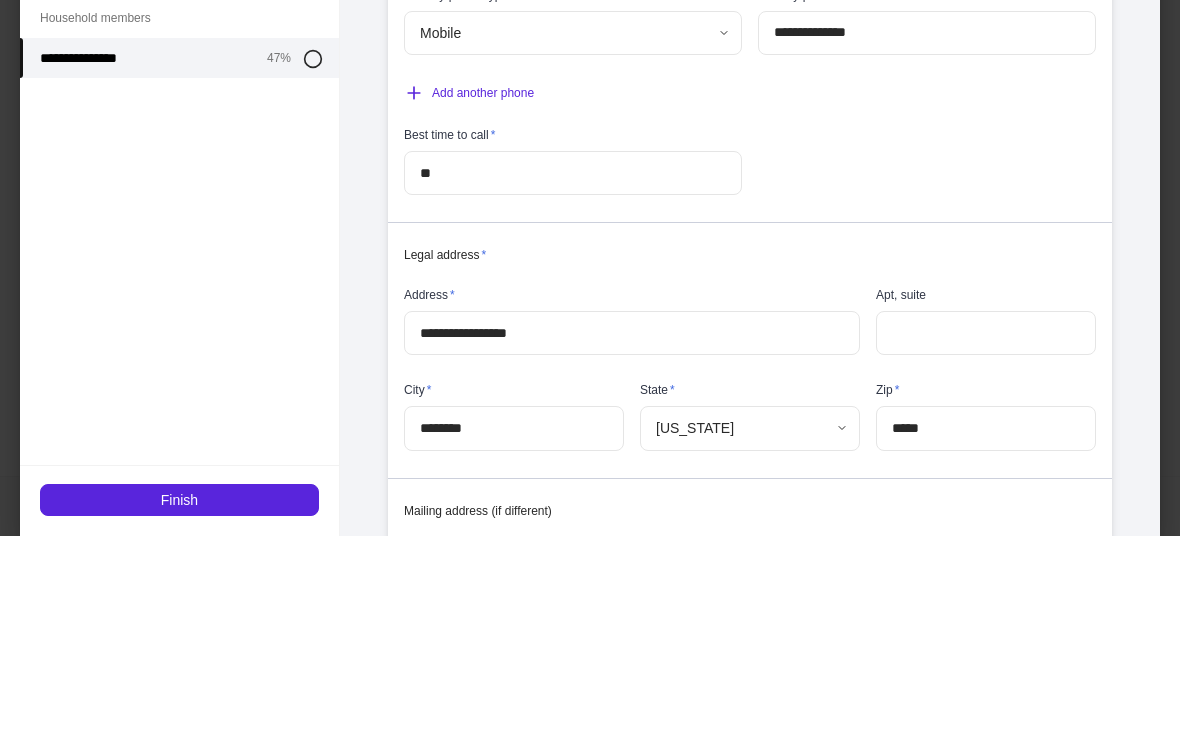 scroll, scrollTop: 999, scrollLeft: 0, axis: vertical 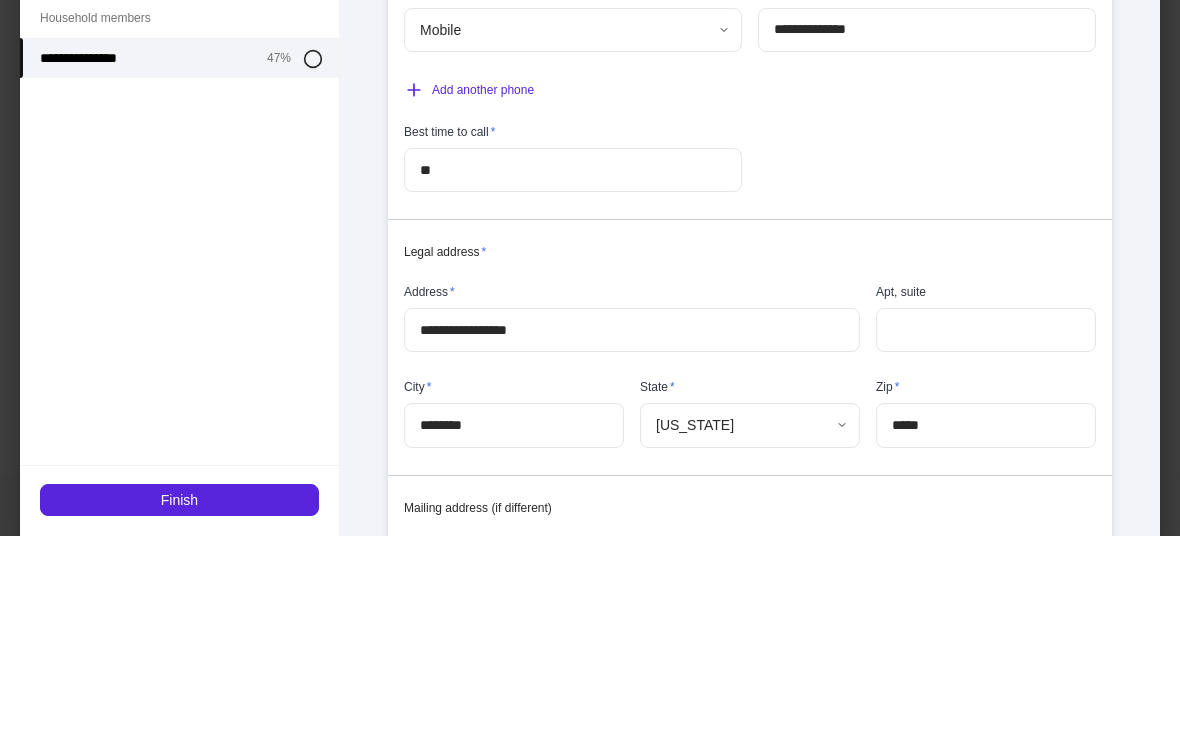 click on "Legal address *" at bounding box center [742, 456] 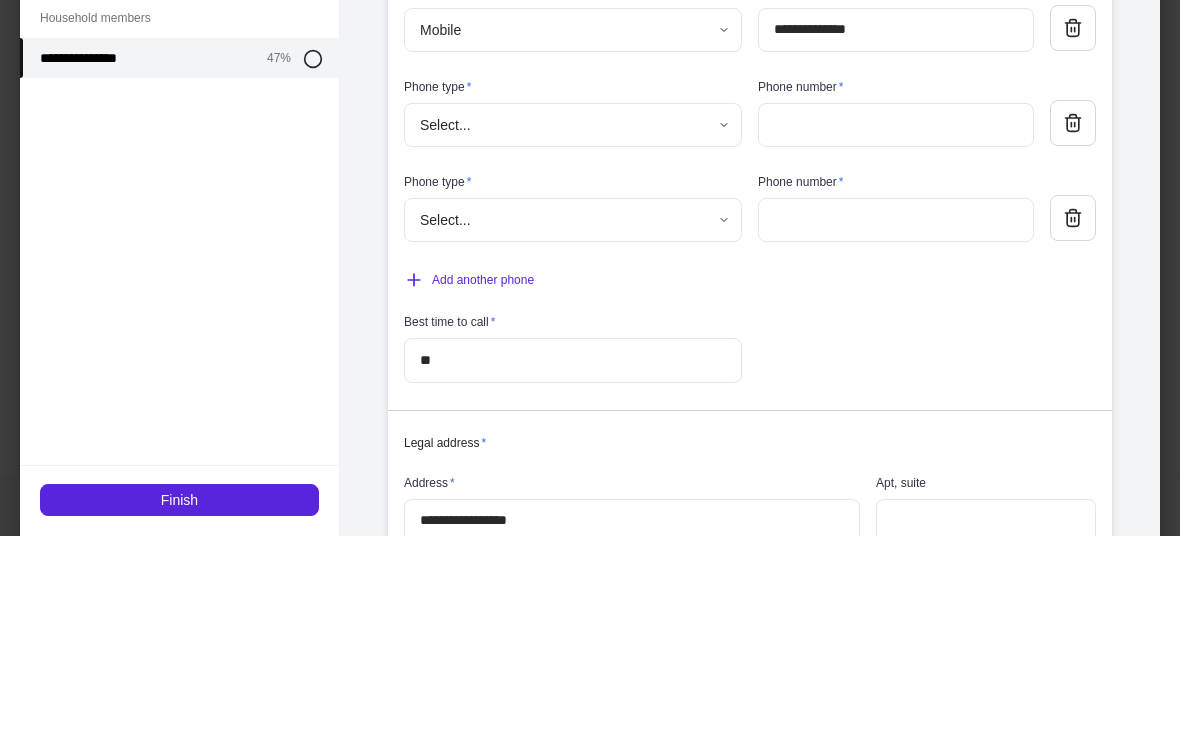 click at bounding box center (1065, 413) 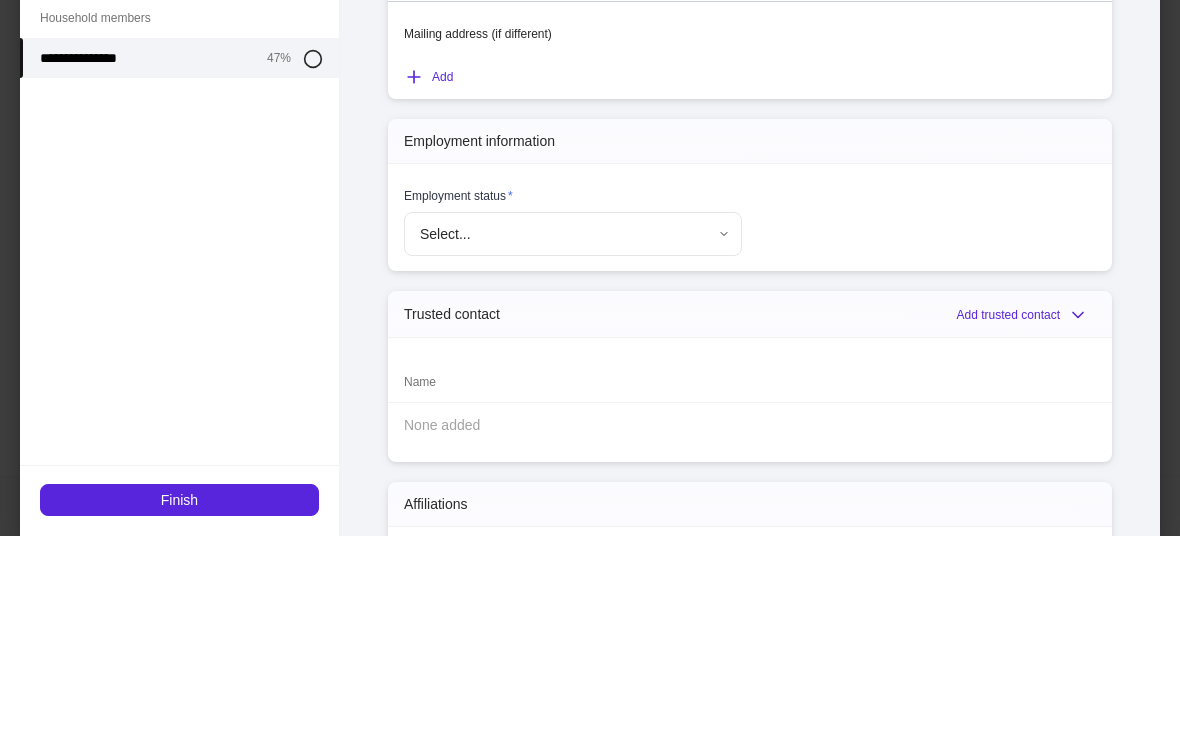 scroll, scrollTop: 1667, scrollLeft: 0, axis: vertical 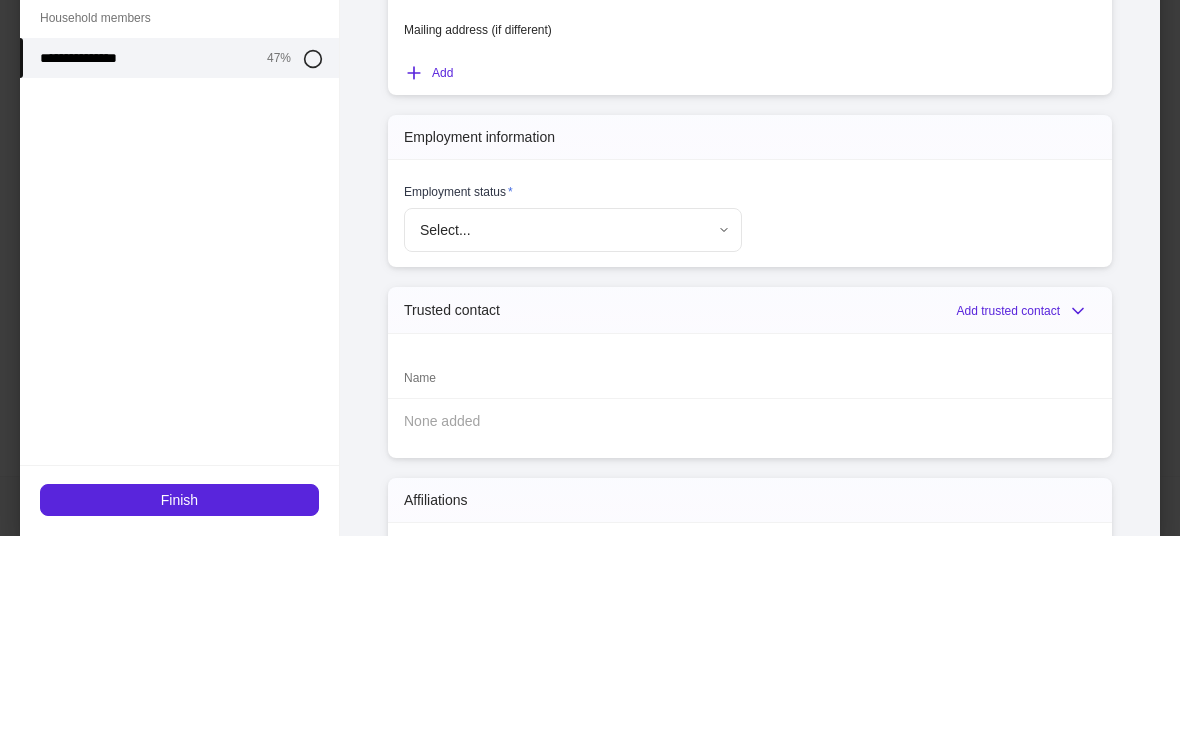 click on "Trusted contact Add trusted contact" at bounding box center [750, 526] 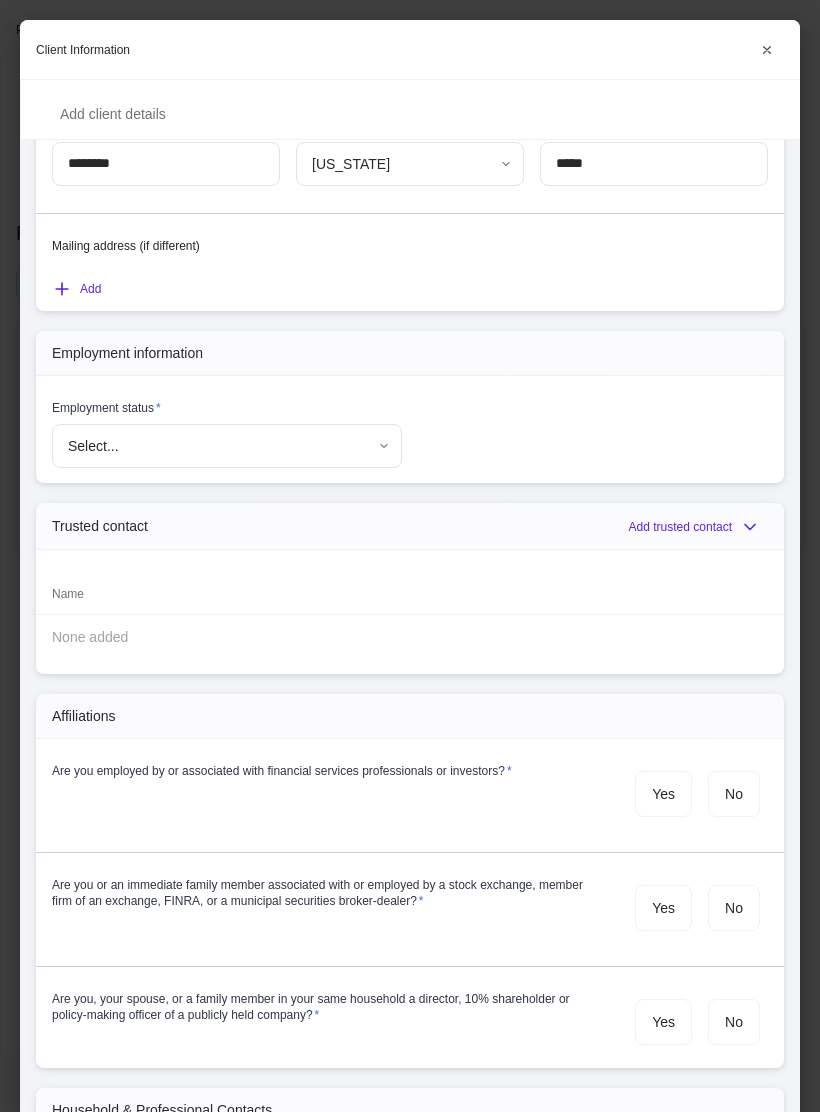click on "**********" at bounding box center (410, 556) 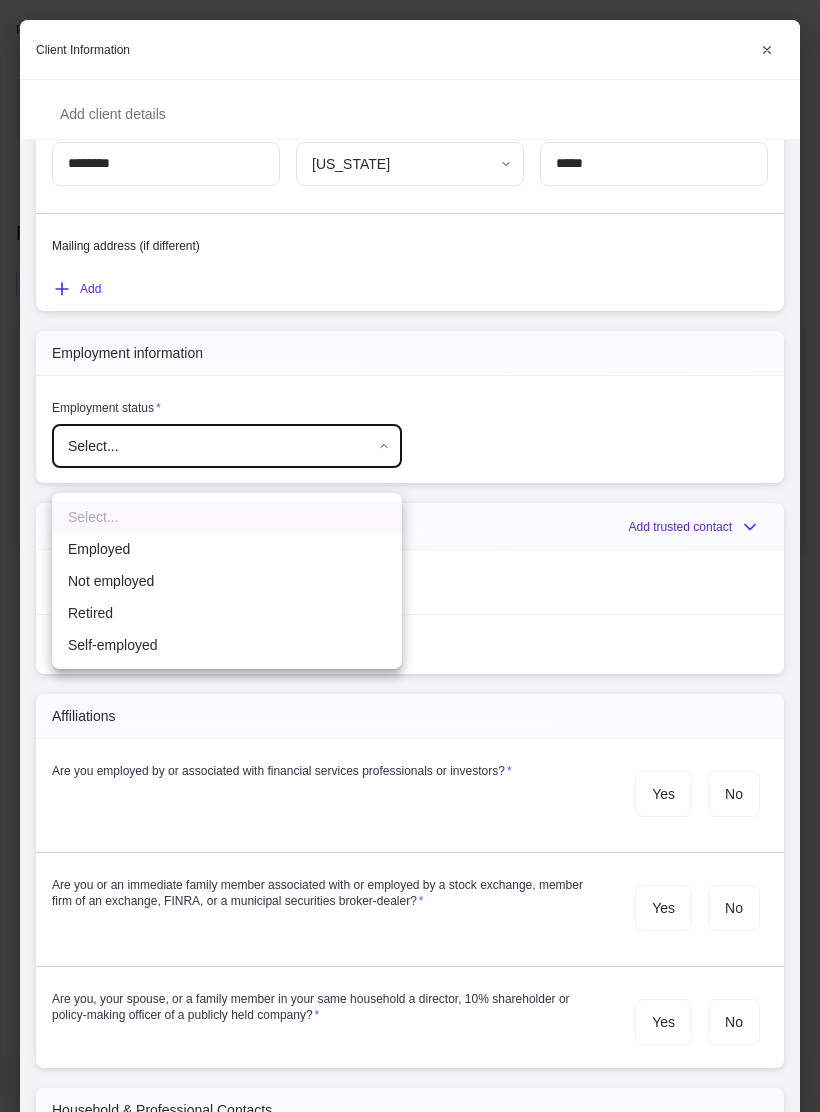 click on "Employed" at bounding box center [227, 549] 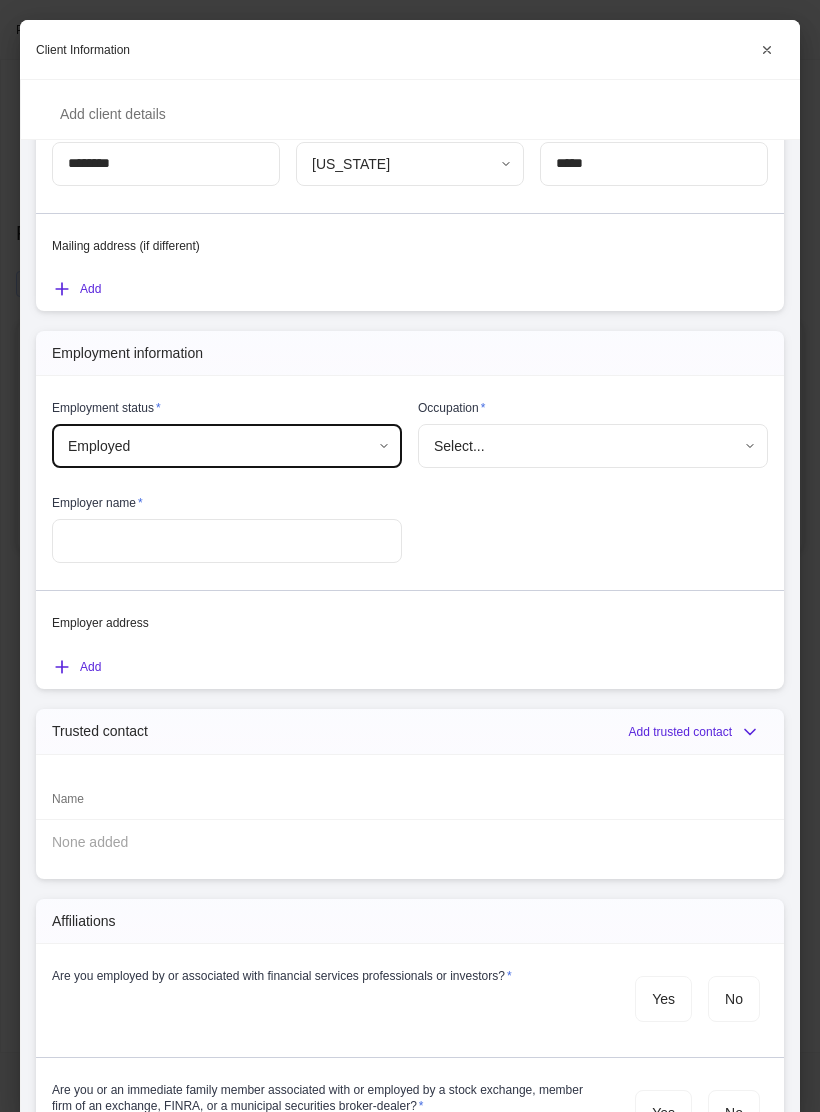 click on "**********" at bounding box center [410, 556] 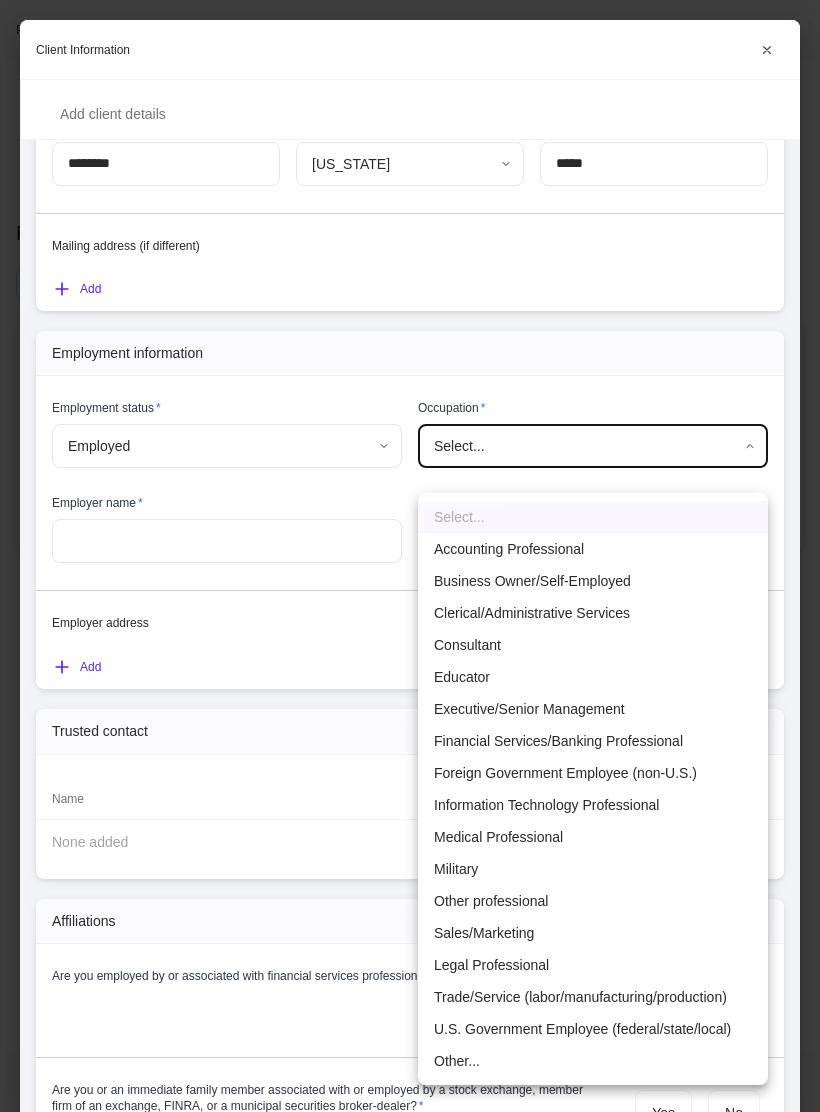 click on "Medical Professional" at bounding box center (593, 837) 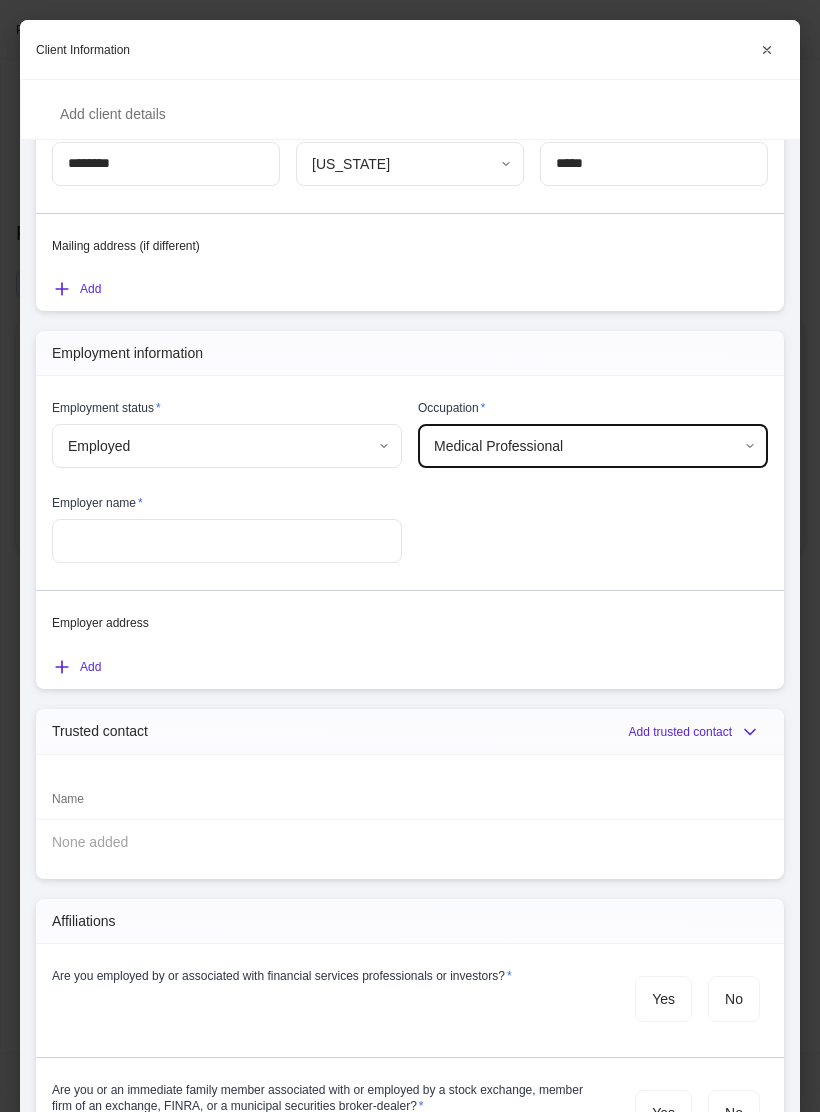 type on "*******" 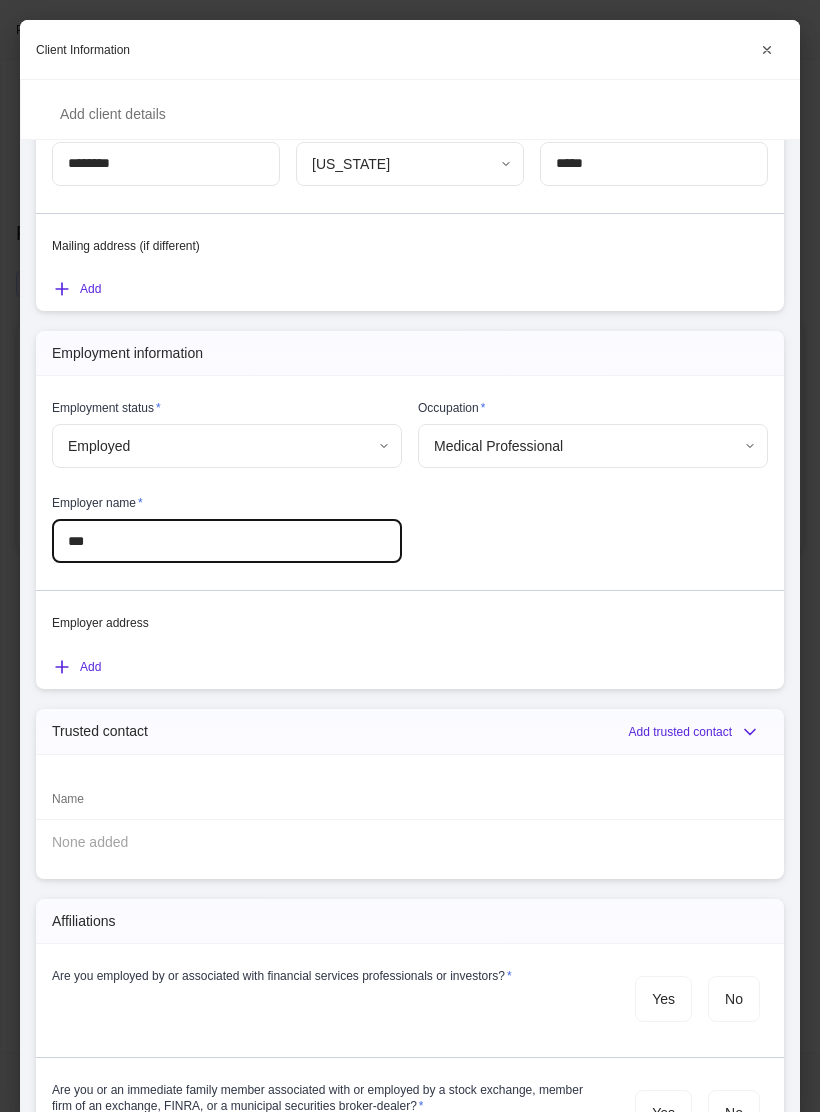 type on "***" 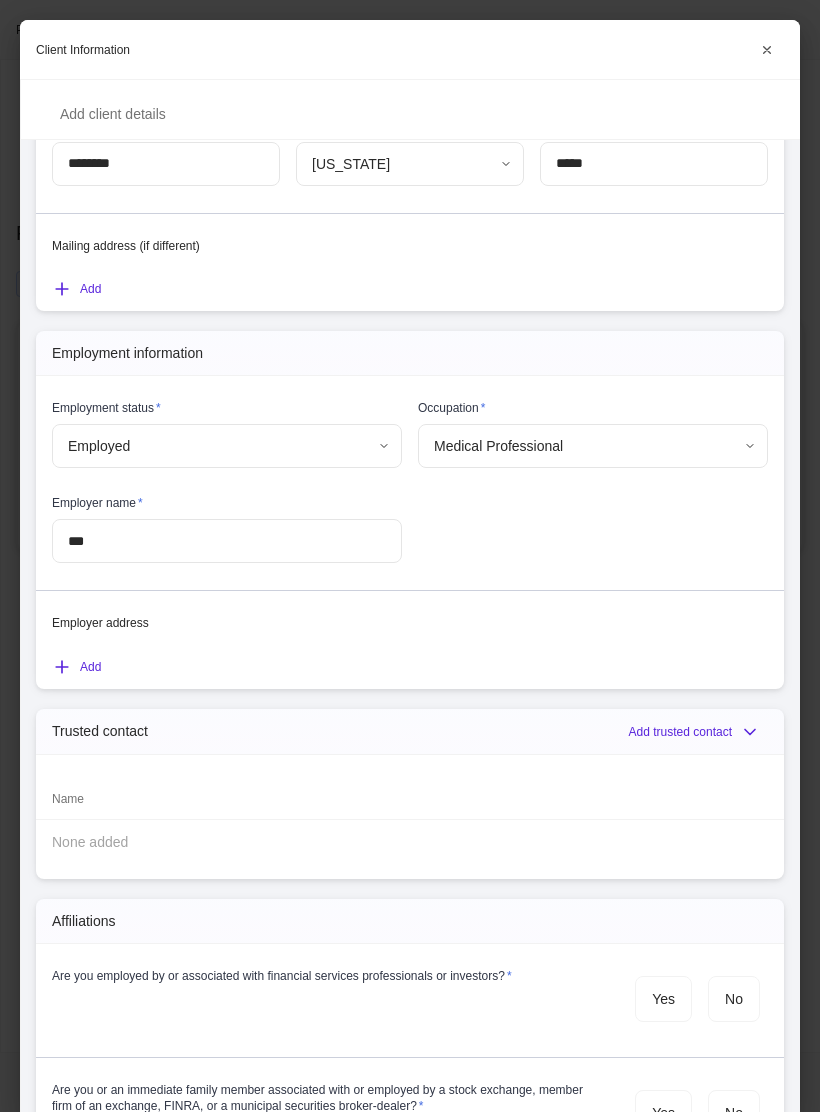 click on "Name" at bounding box center [231, 799] 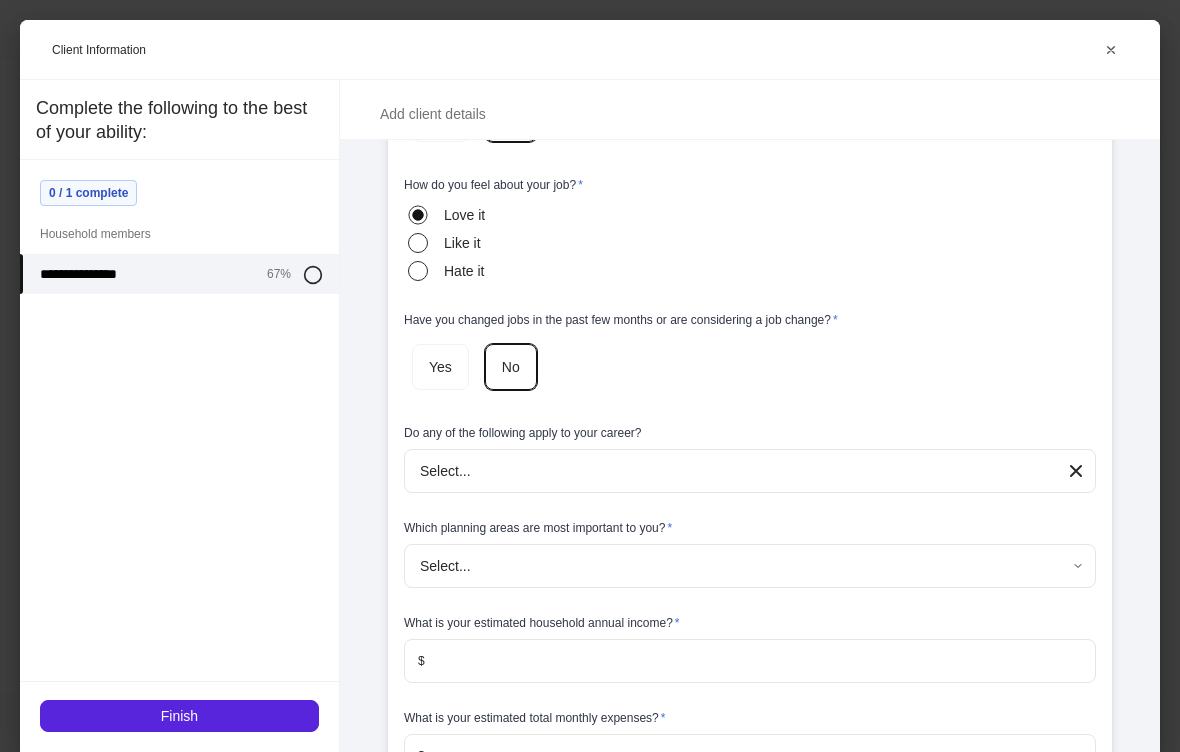 scroll, scrollTop: 3682, scrollLeft: 0, axis: vertical 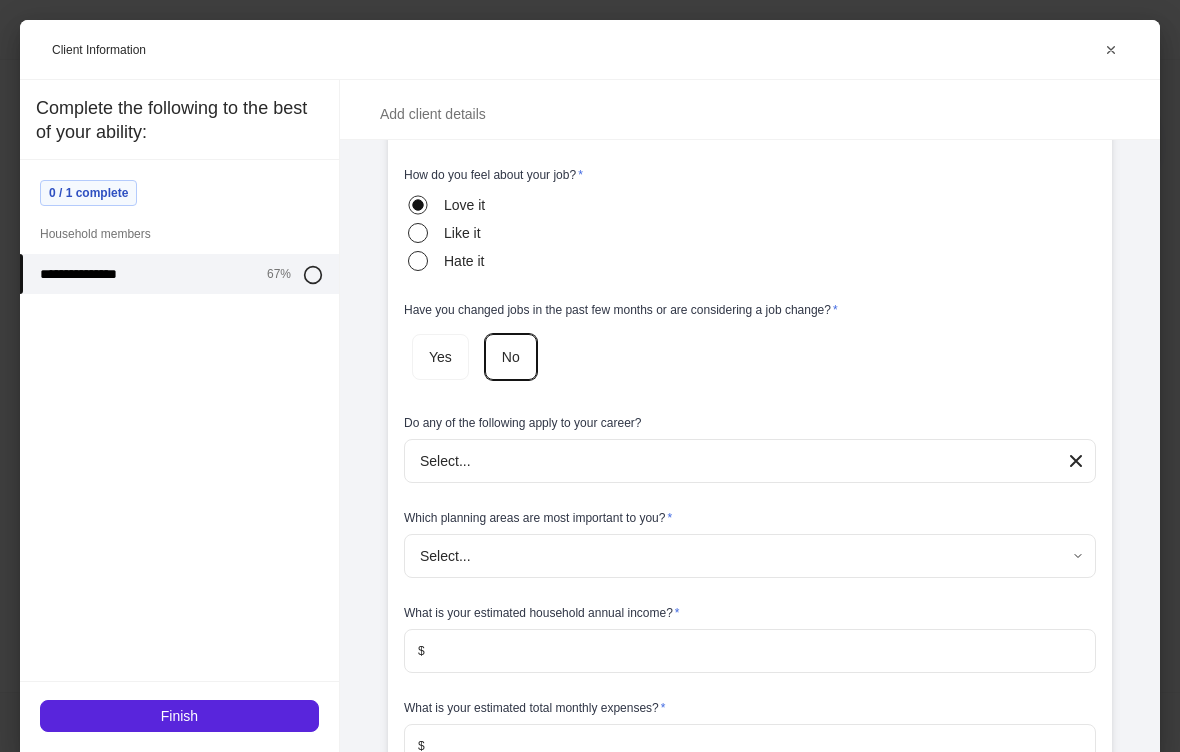 click on "**********" at bounding box center (590, 376) 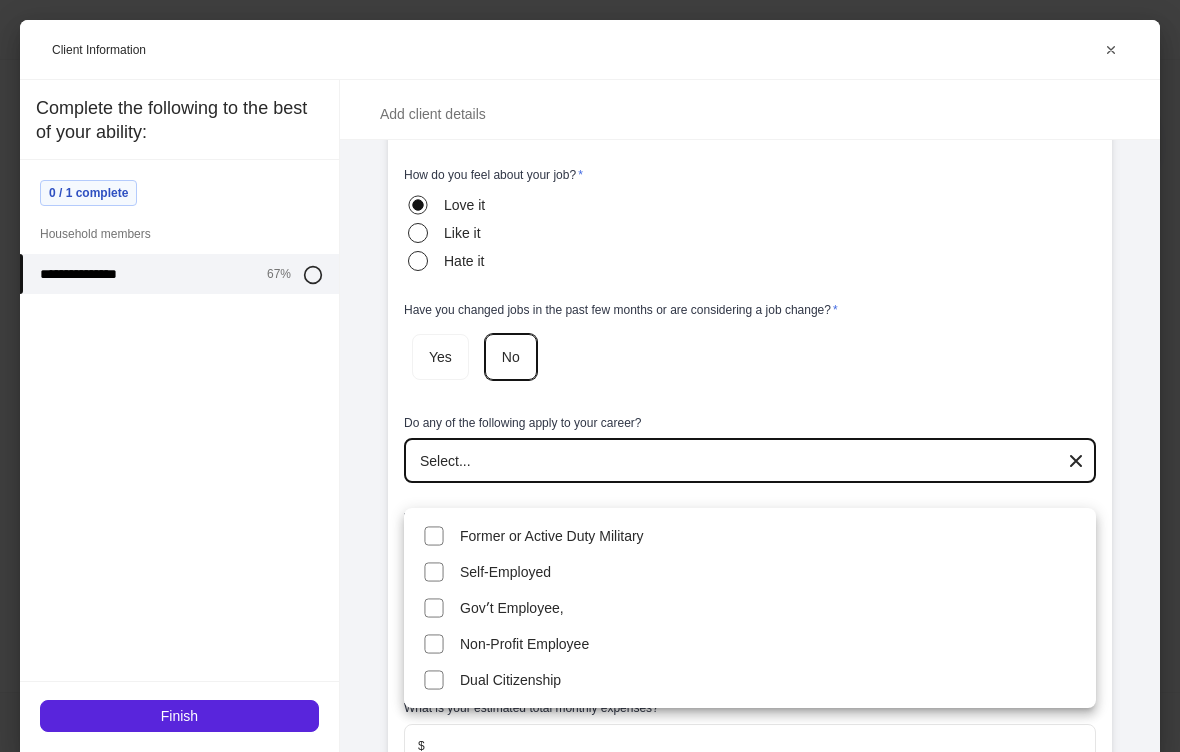 click at bounding box center (590, 376) 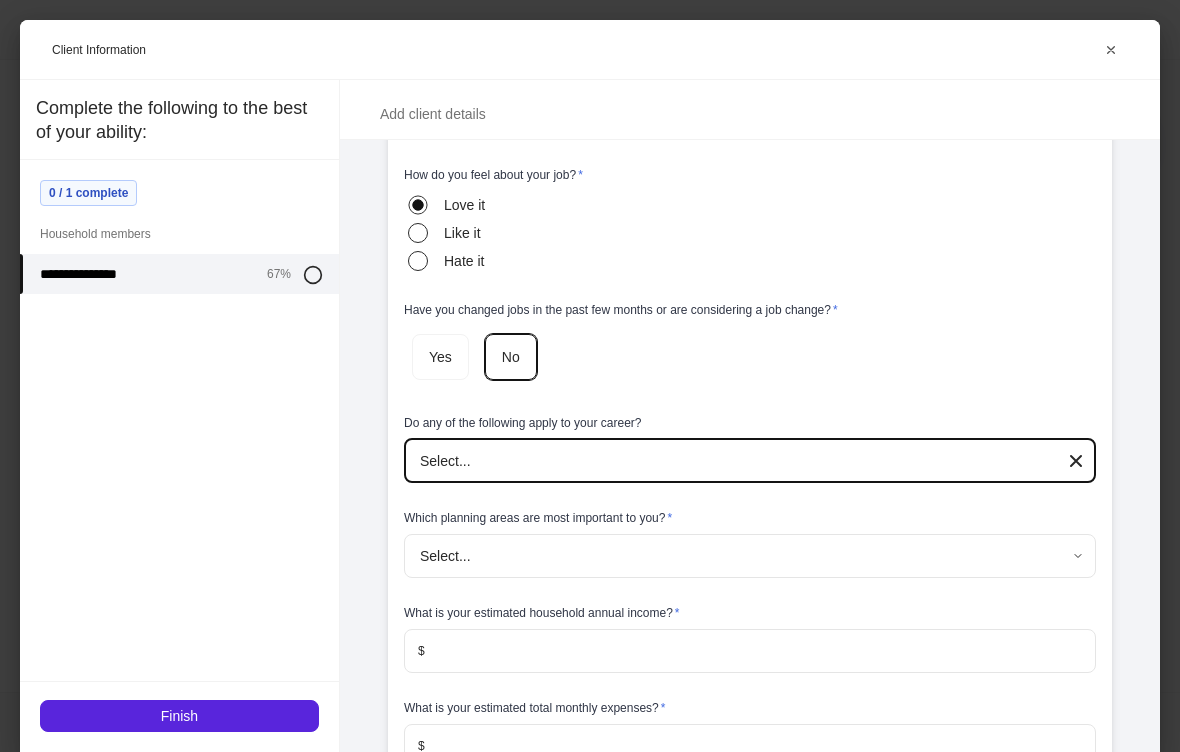 click on "**********" at bounding box center [590, 376] 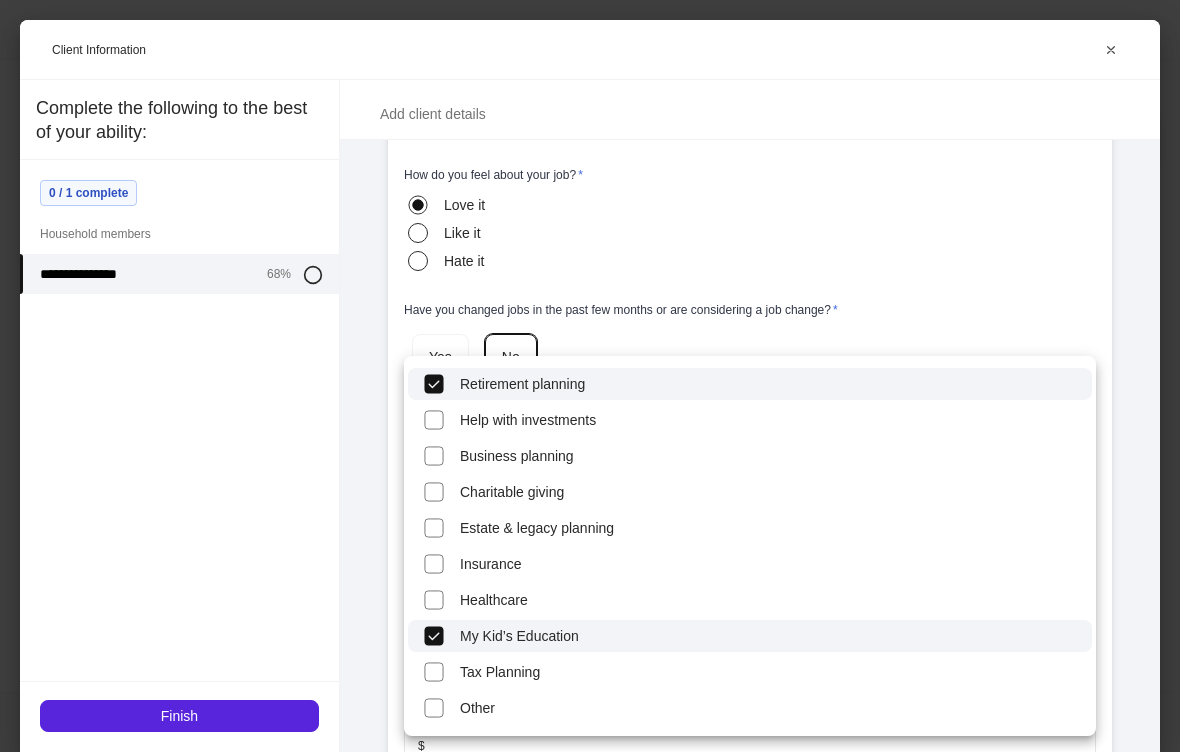 type on "**********" 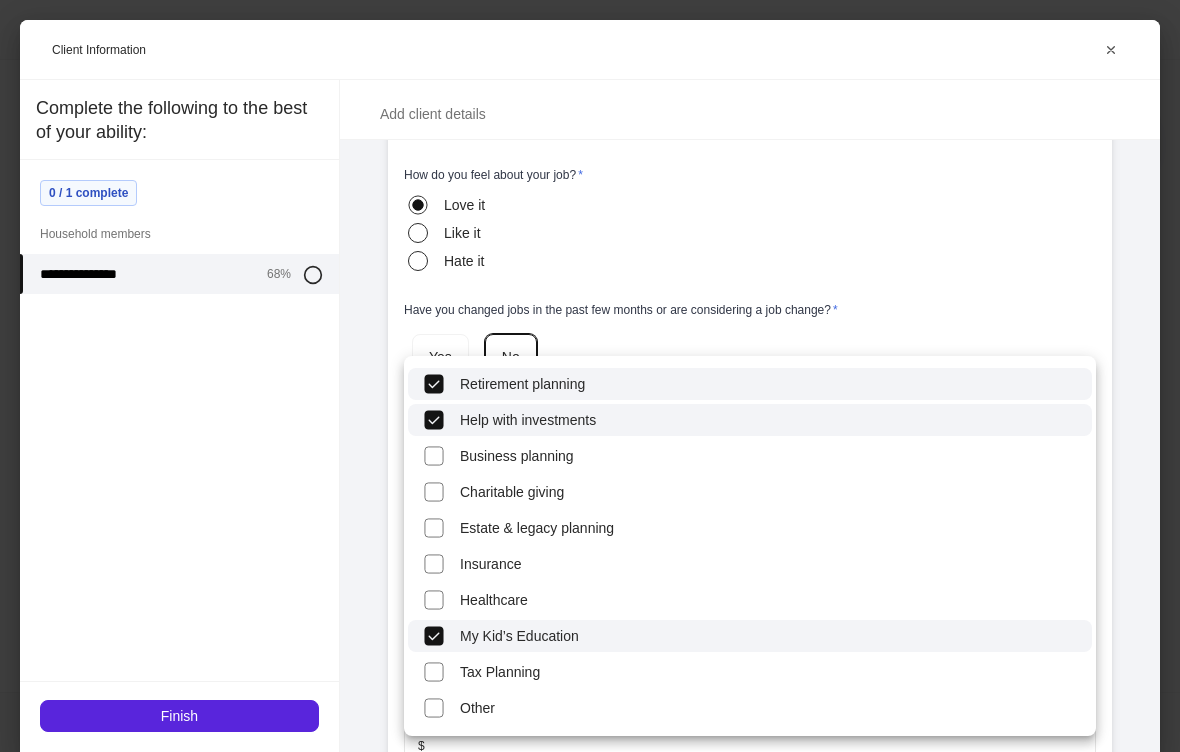 click at bounding box center [590, 376] 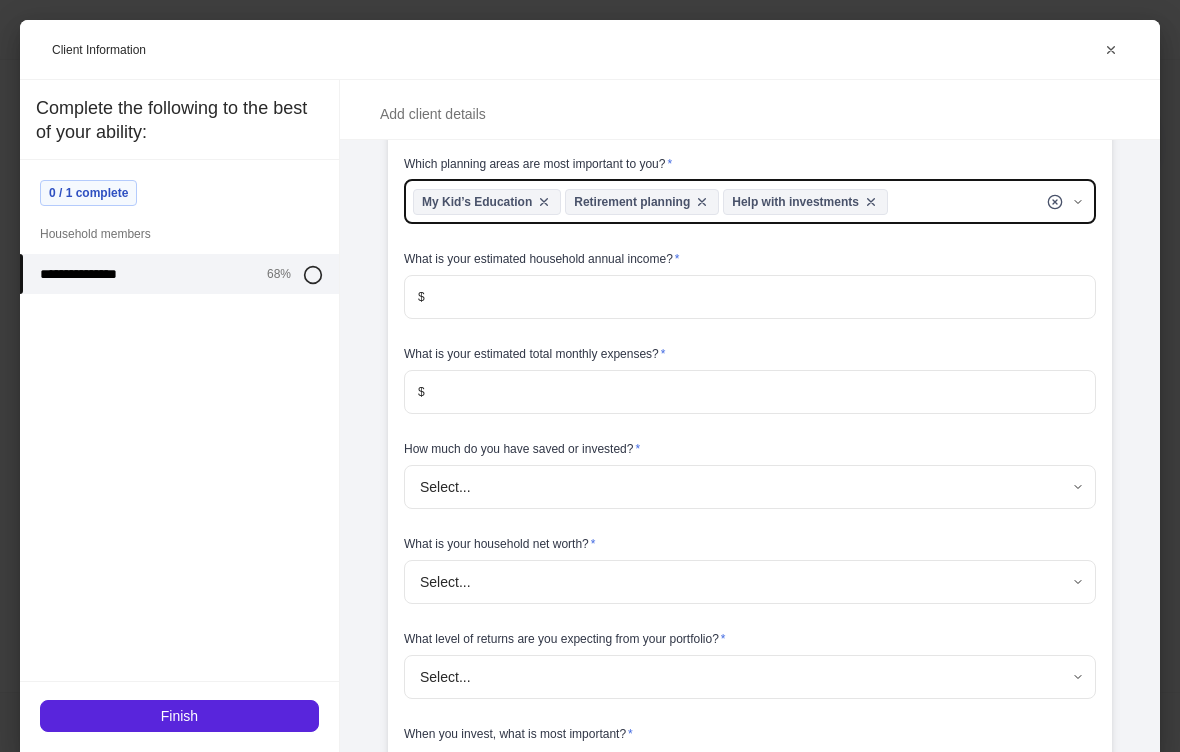 scroll, scrollTop: 4034, scrollLeft: 0, axis: vertical 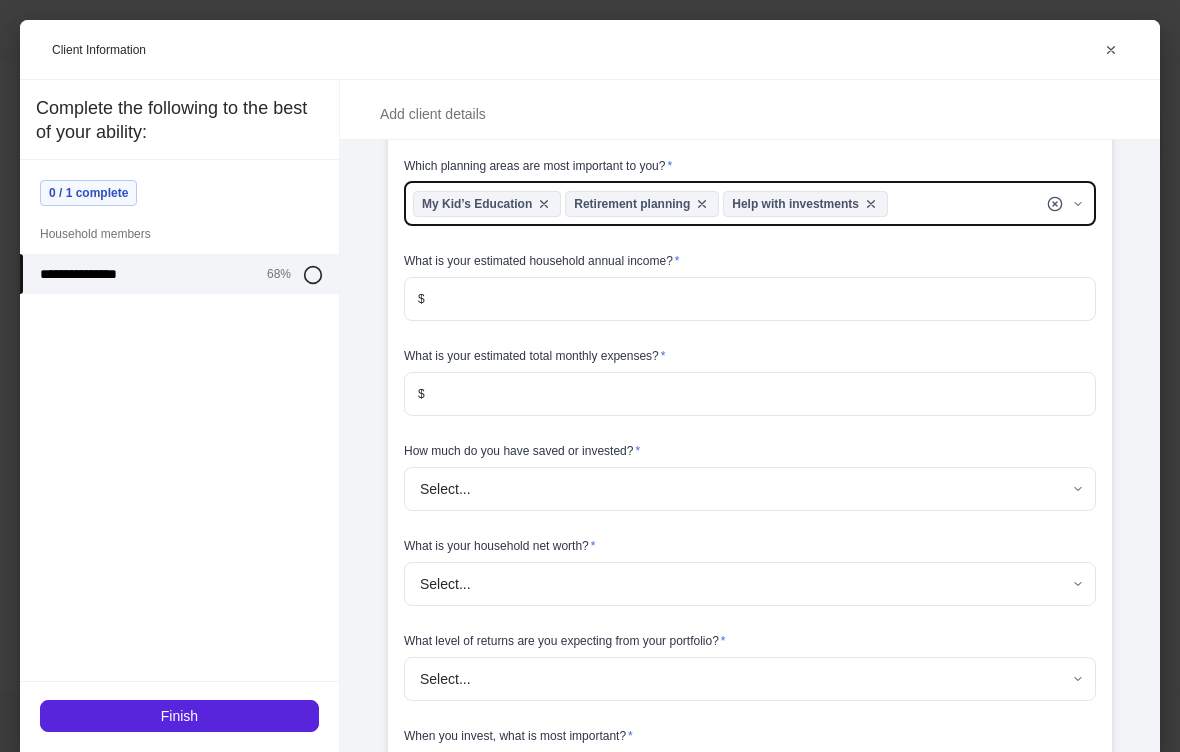 click at bounding box center (760, 299) 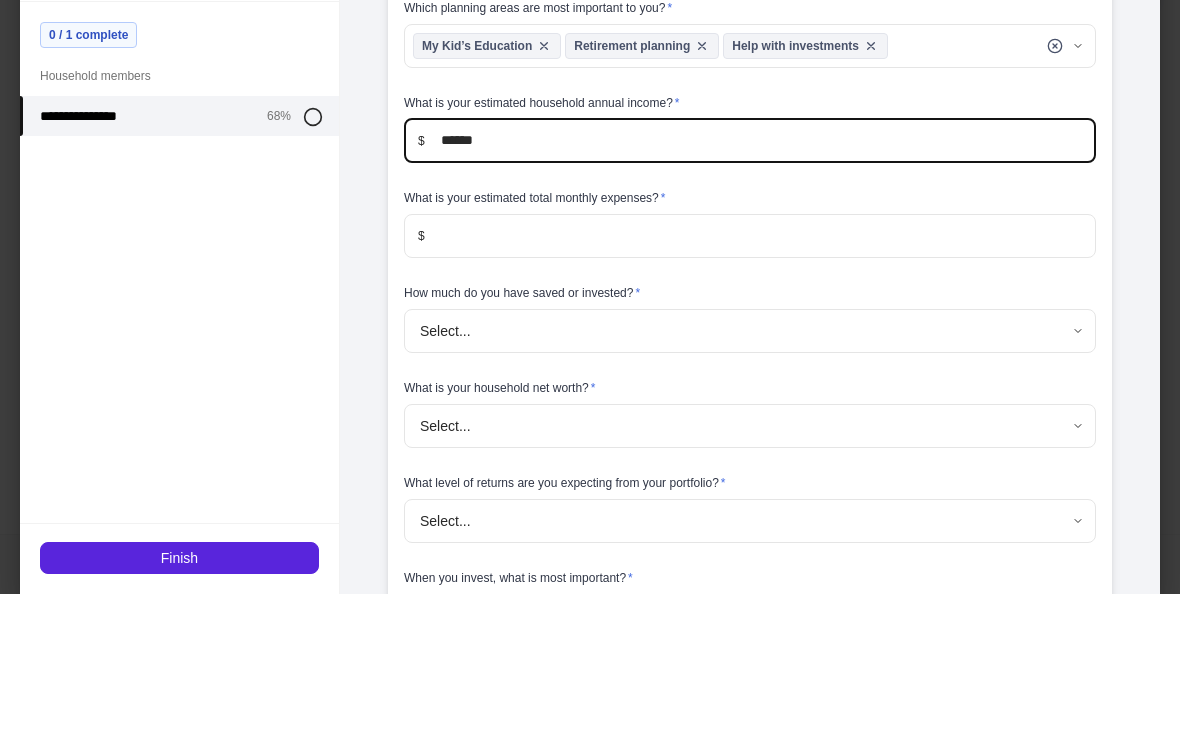 type on "*******" 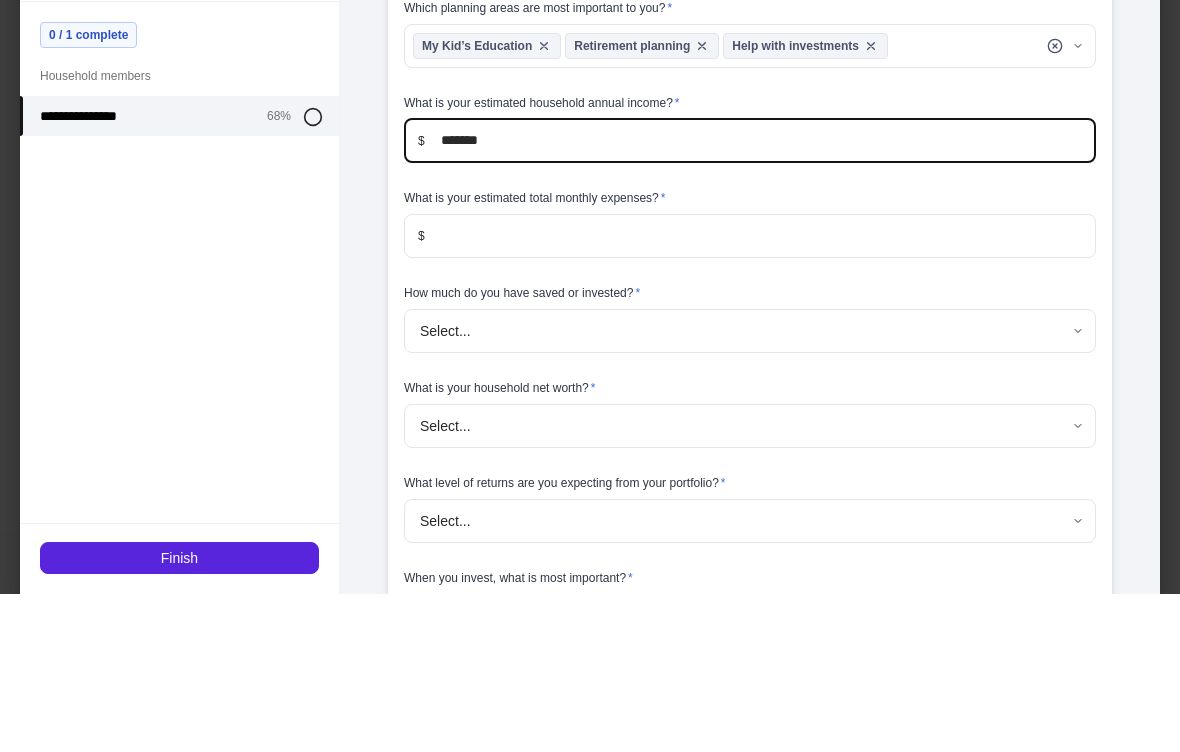 click at bounding box center [760, 394] 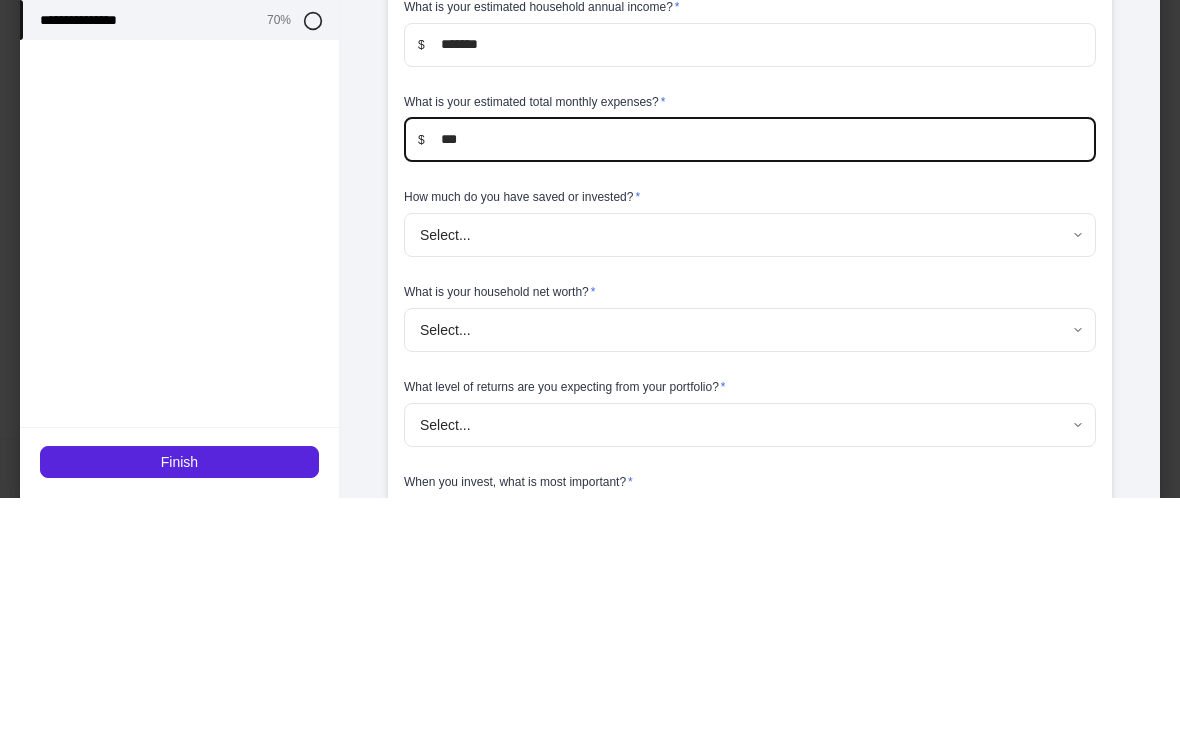 type on "*****" 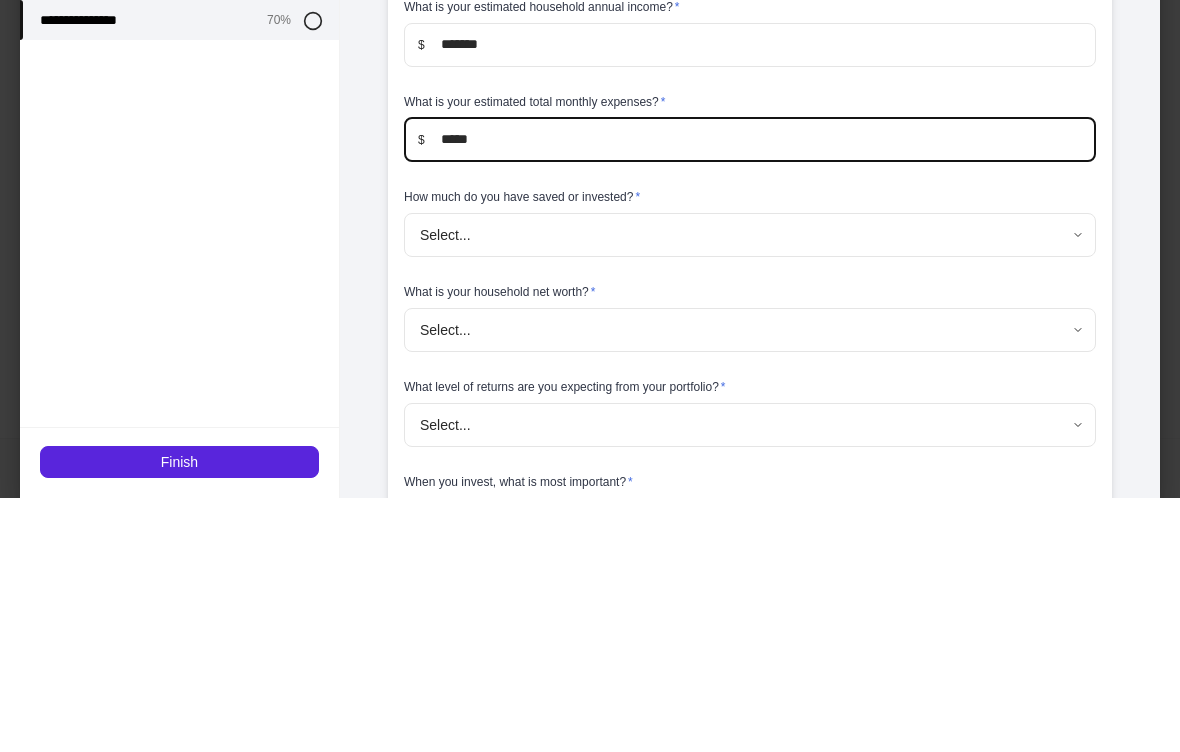 click on "**********" at bounding box center (590, 376) 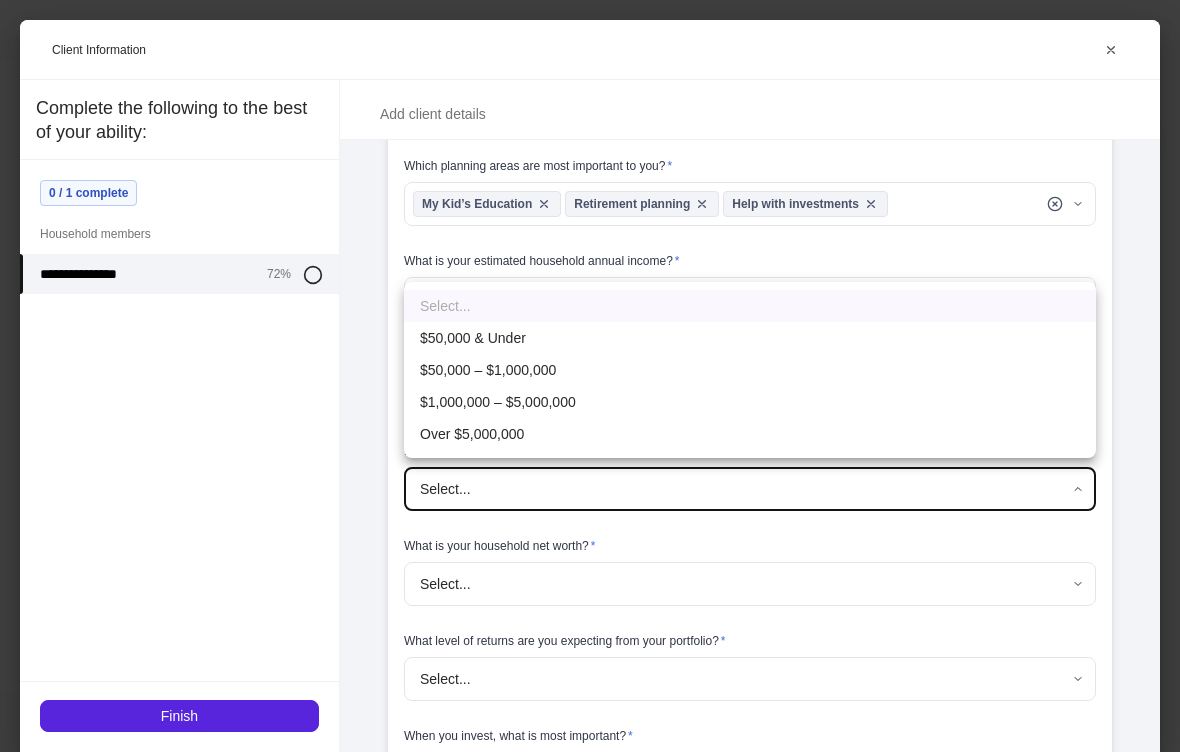 click on "$50,000 – $1,000,000" at bounding box center [750, 370] 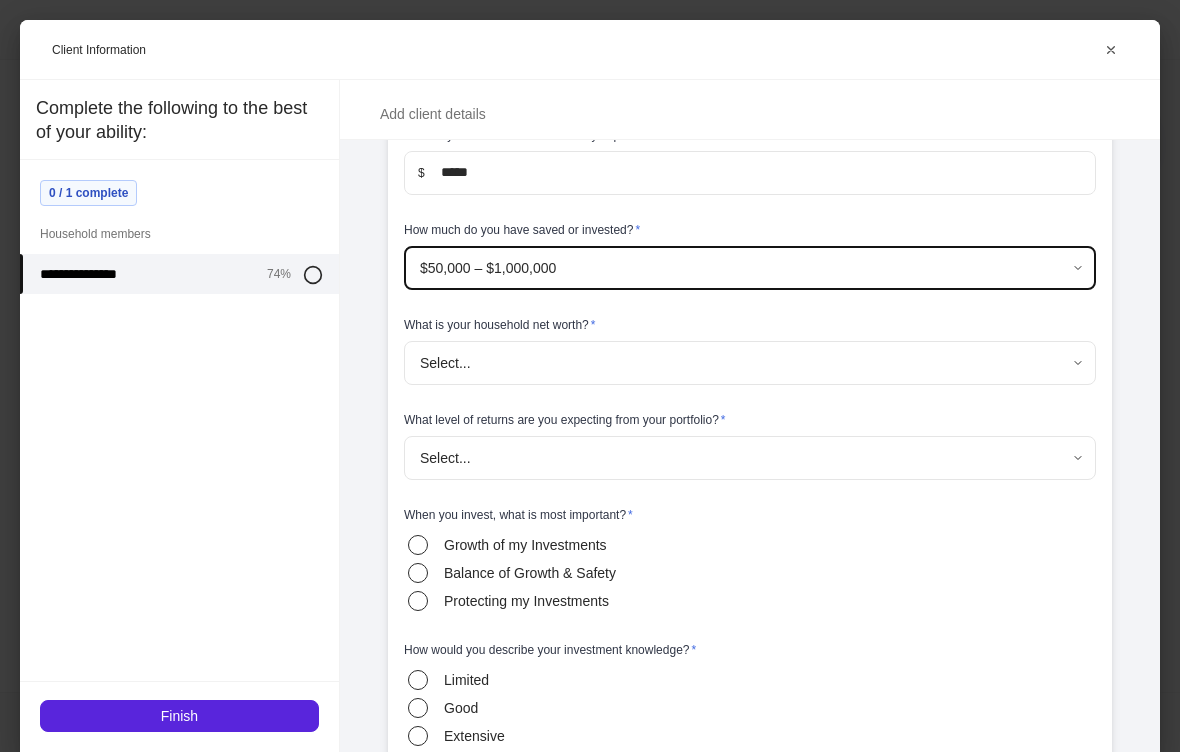 scroll, scrollTop: 4270, scrollLeft: 0, axis: vertical 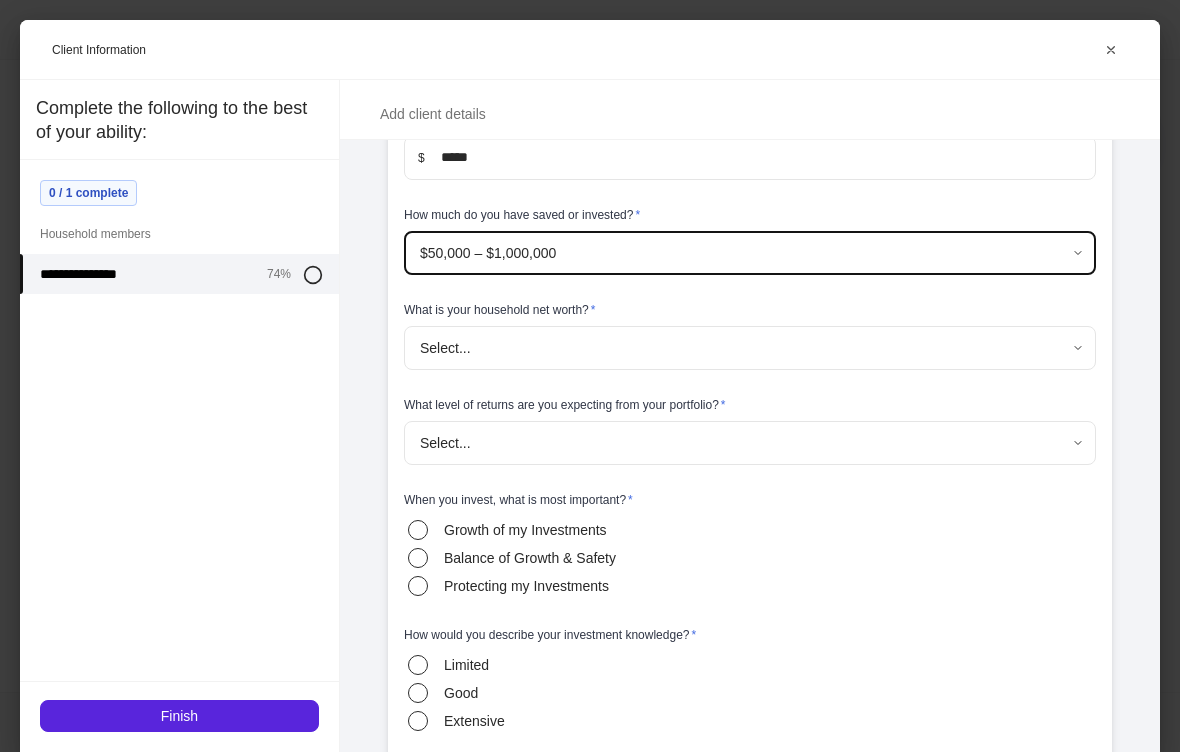 click on "**********" at bounding box center [590, 376] 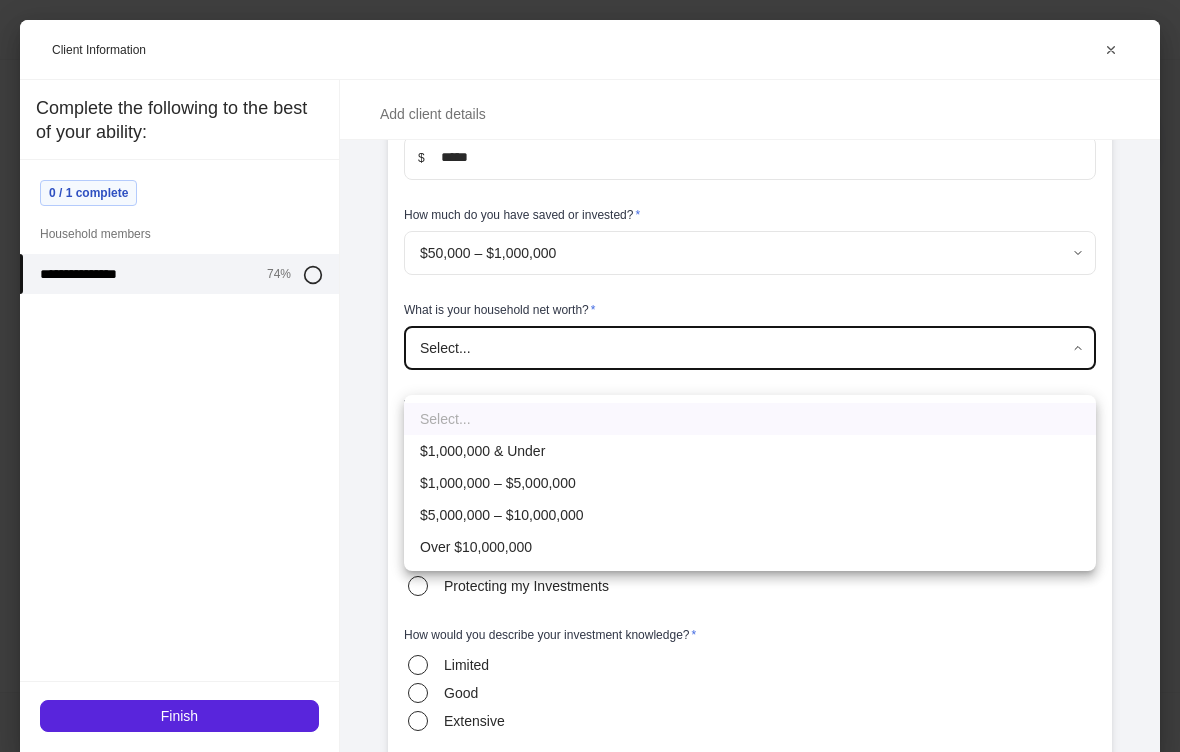 click on "$1,000,000 & Under" at bounding box center (750, 451) 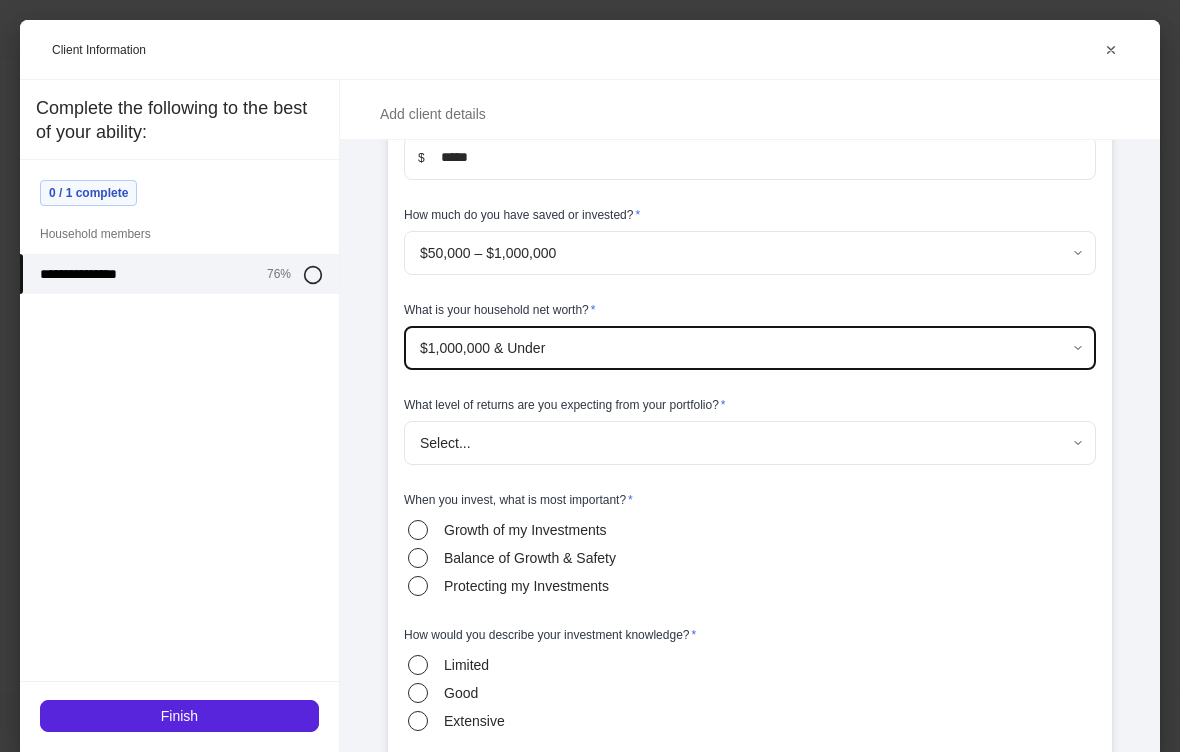 click on "**********" at bounding box center [590, 376] 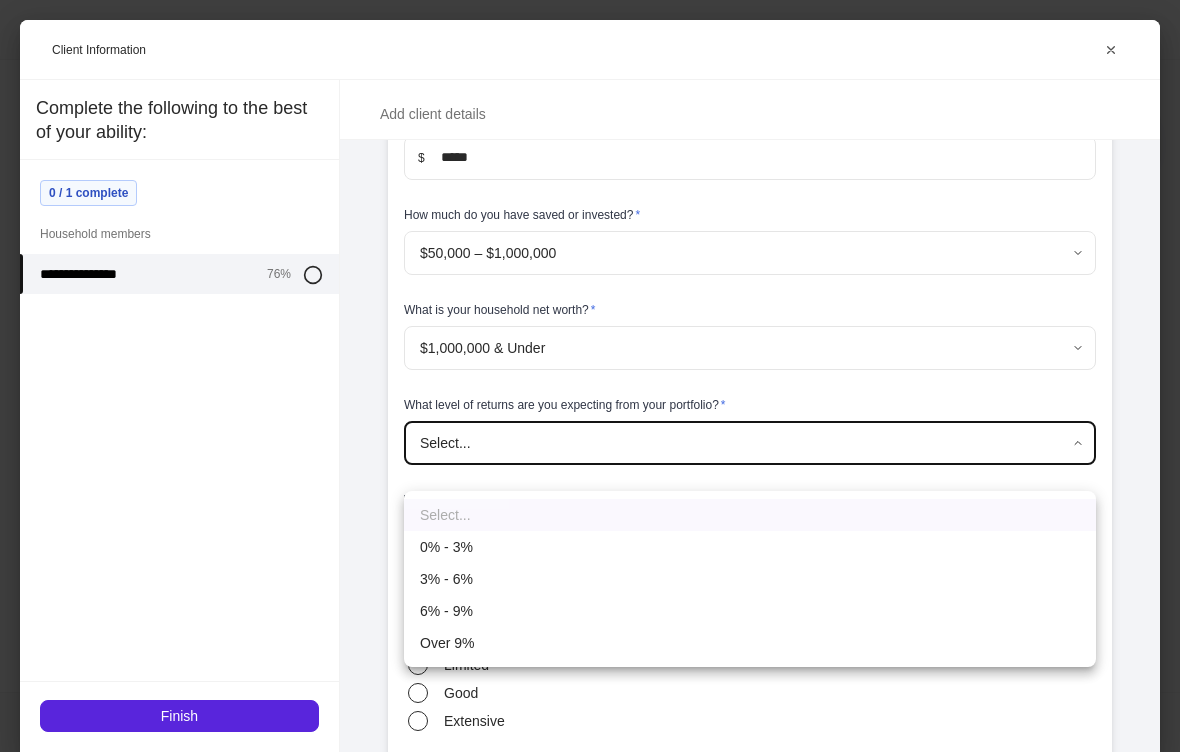 click at bounding box center (590, 376) 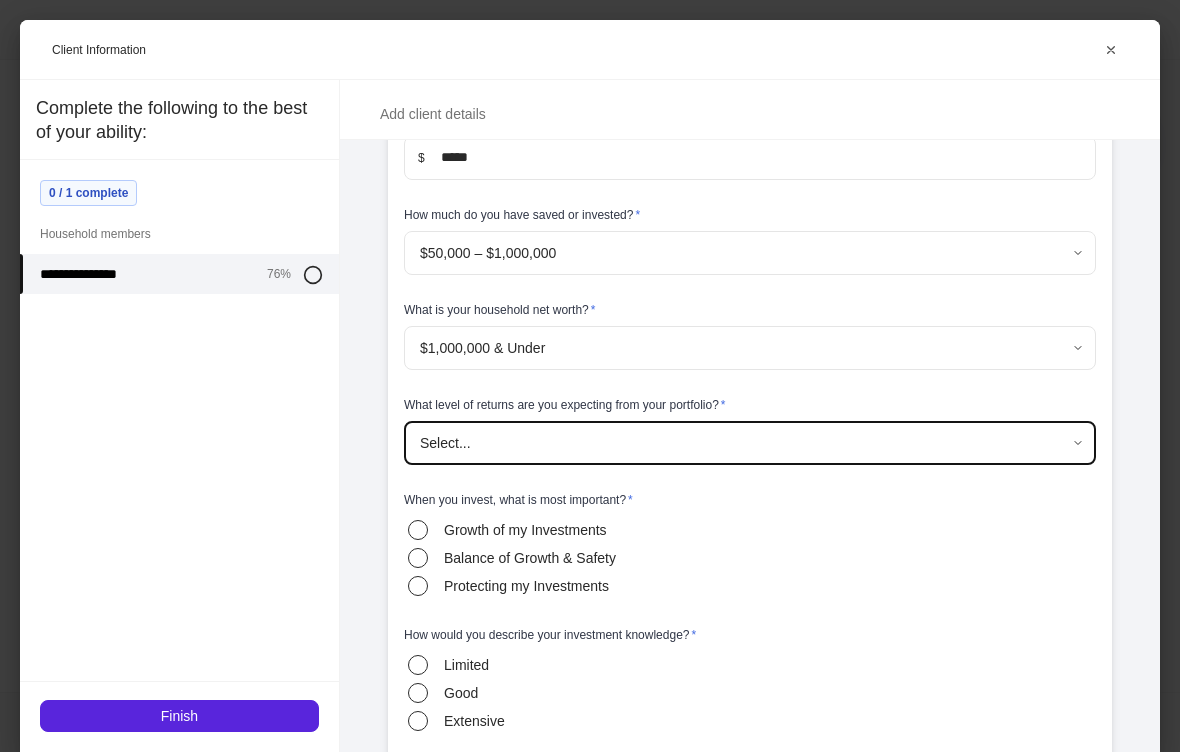 click on "**********" at bounding box center [590, 376] 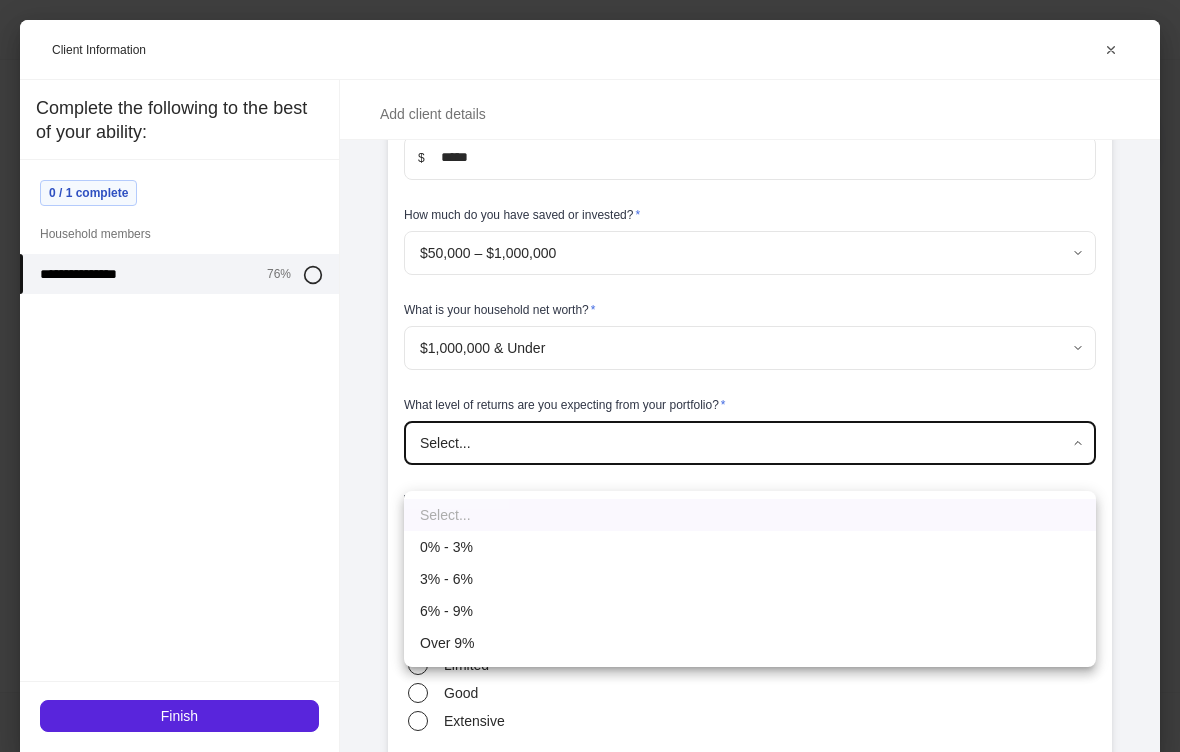 click on "0% - 3%" at bounding box center (750, 547) 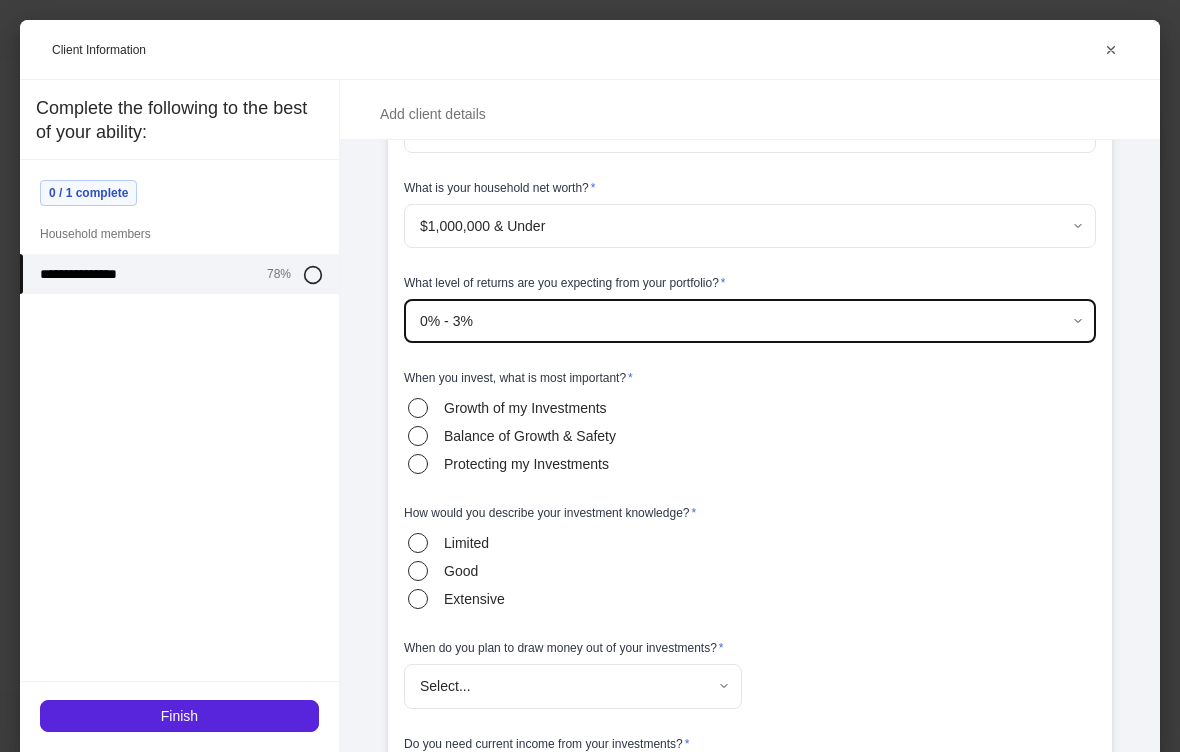 scroll, scrollTop: 4395, scrollLeft: 0, axis: vertical 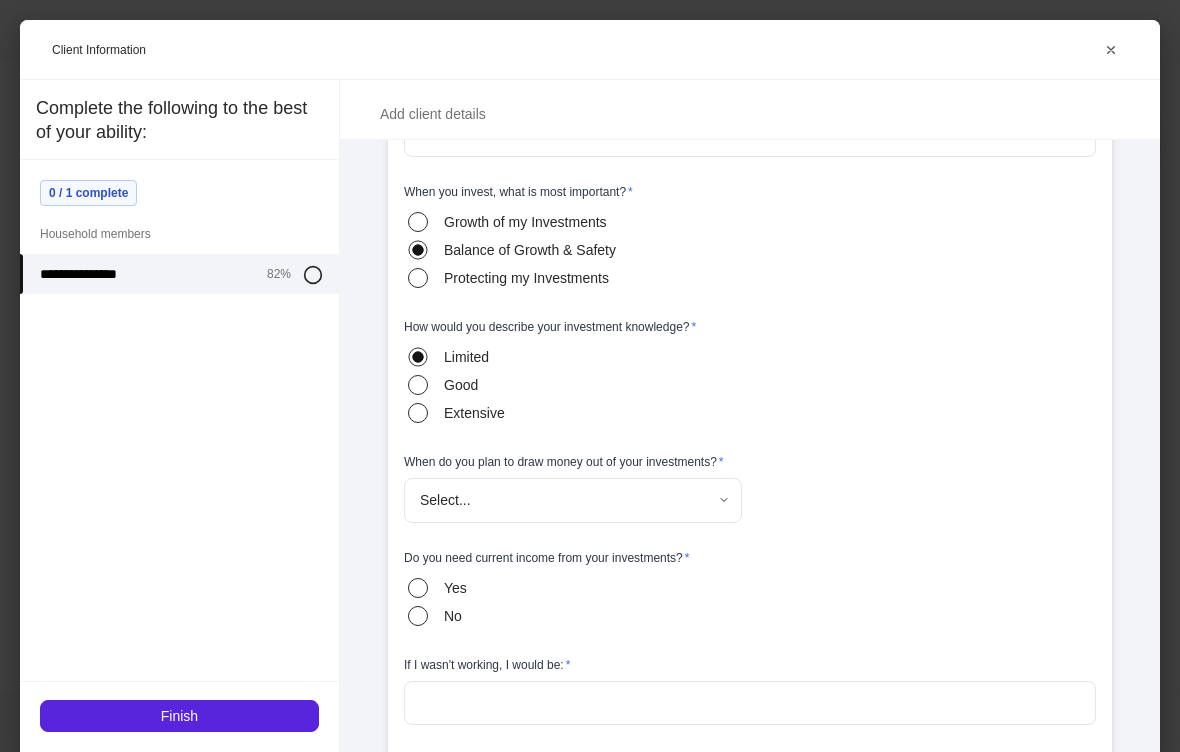 click on "**********" at bounding box center (590, 376) 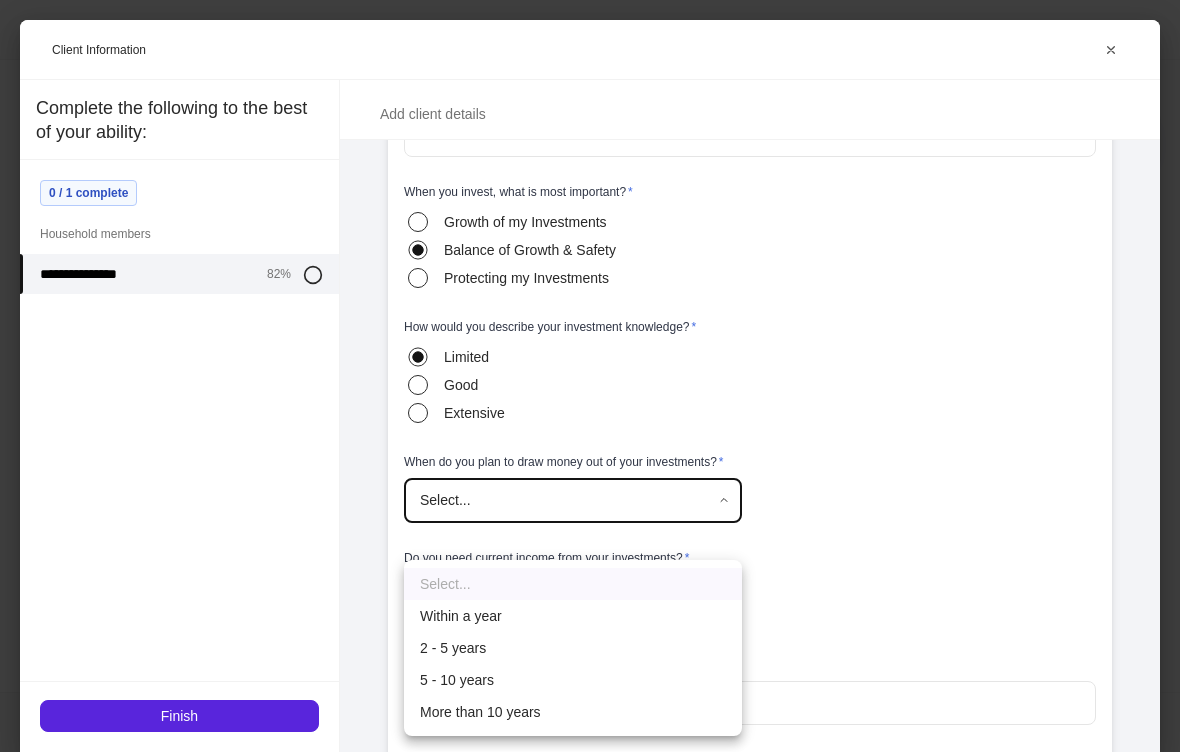 click on "More than 10 years" at bounding box center [573, 712] 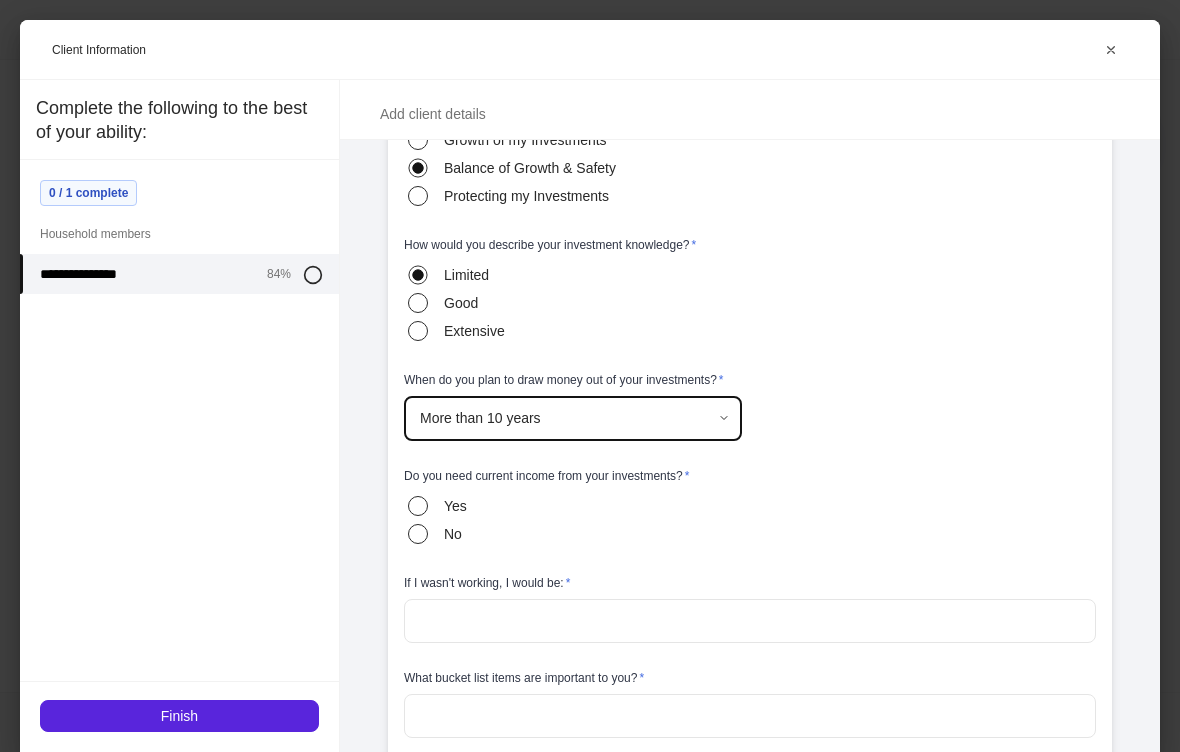 scroll, scrollTop: 4673, scrollLeft: 0, axis: vertical 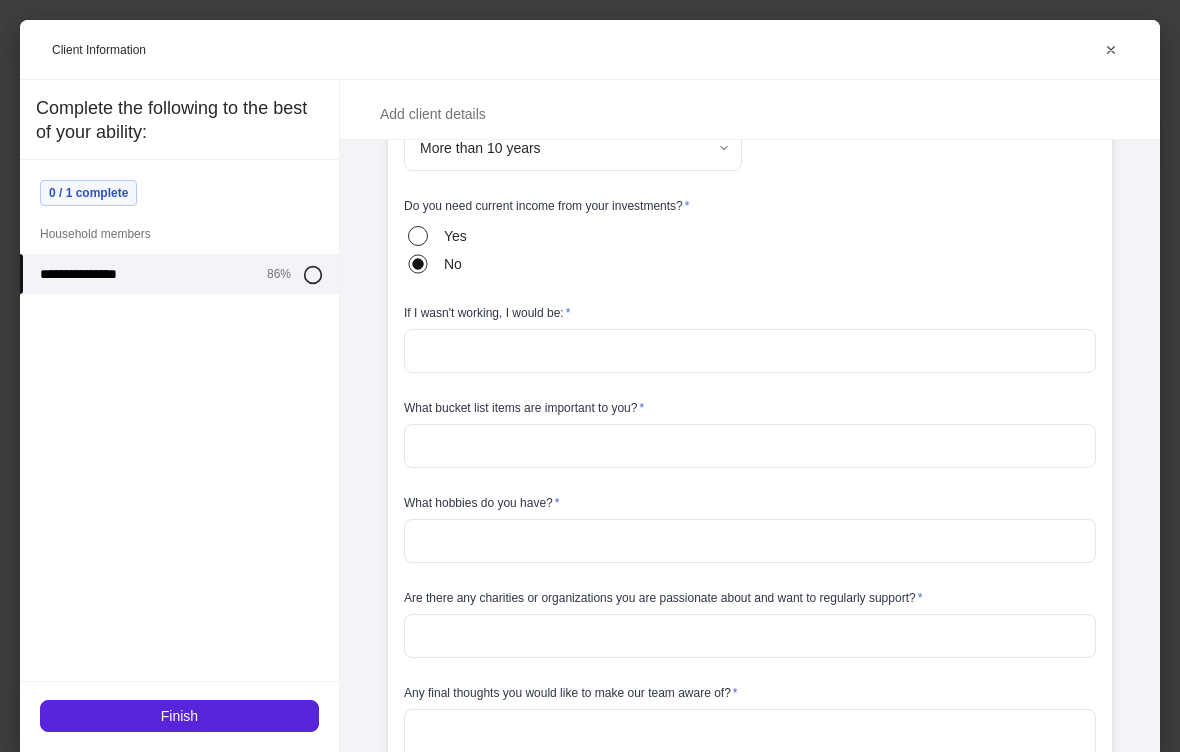 click at bounding box center (750, 351) 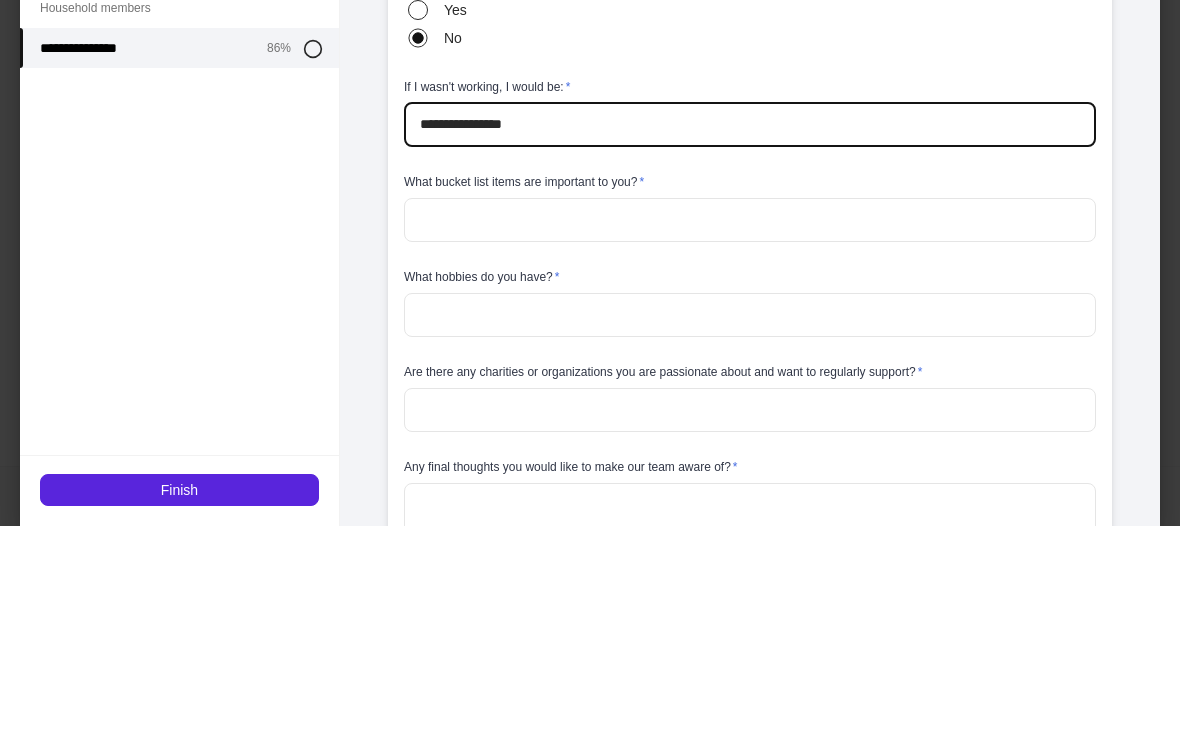type on "**********" 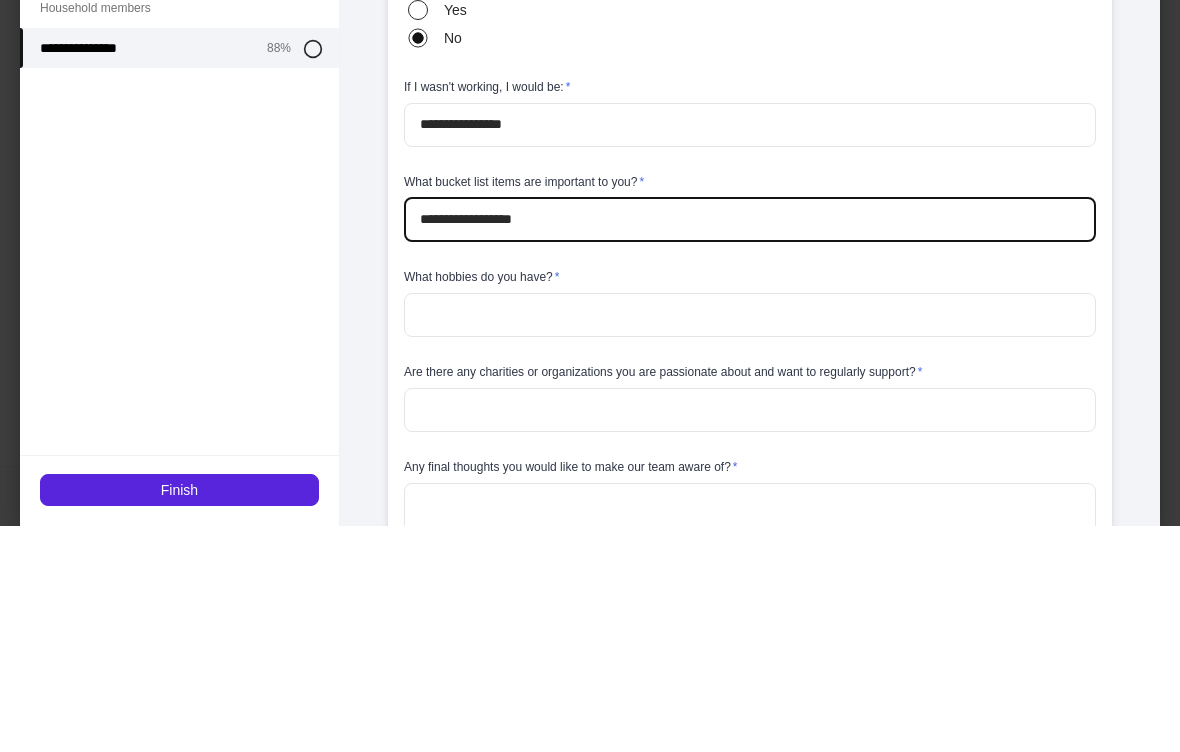 type on "**********" 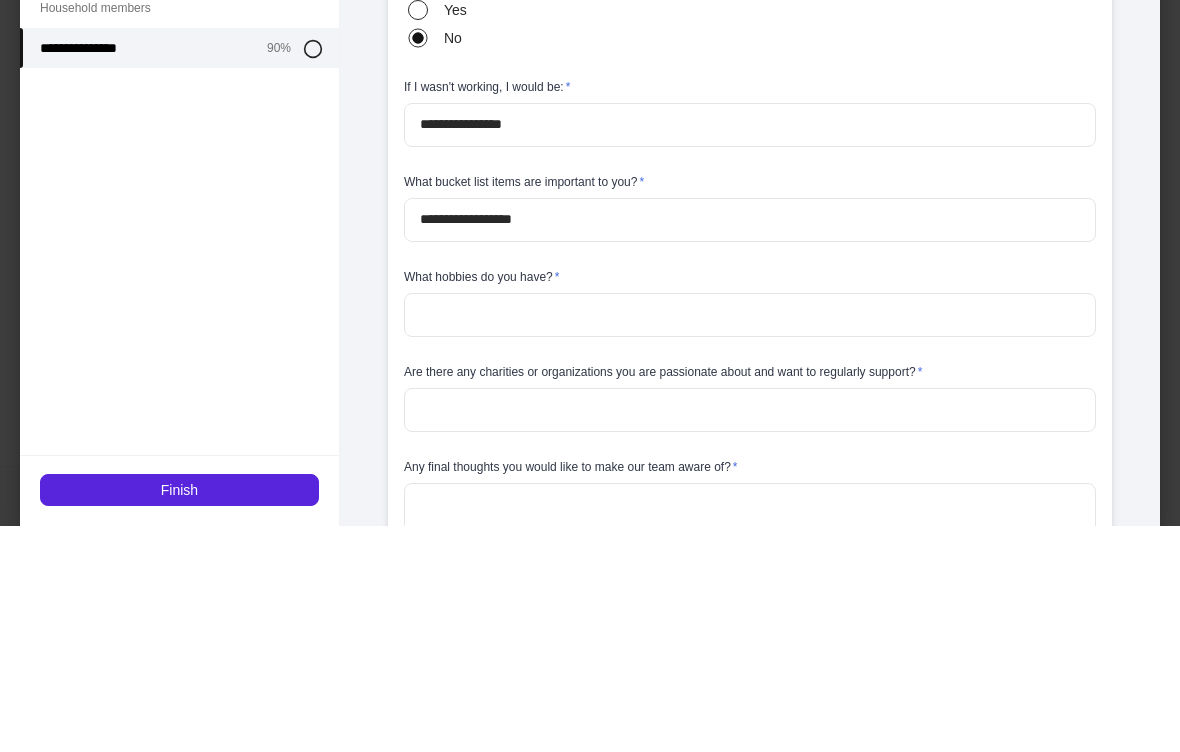 click on "Any final thoughts you would like to make our team aware of? *" at bounding box center (571, 693) 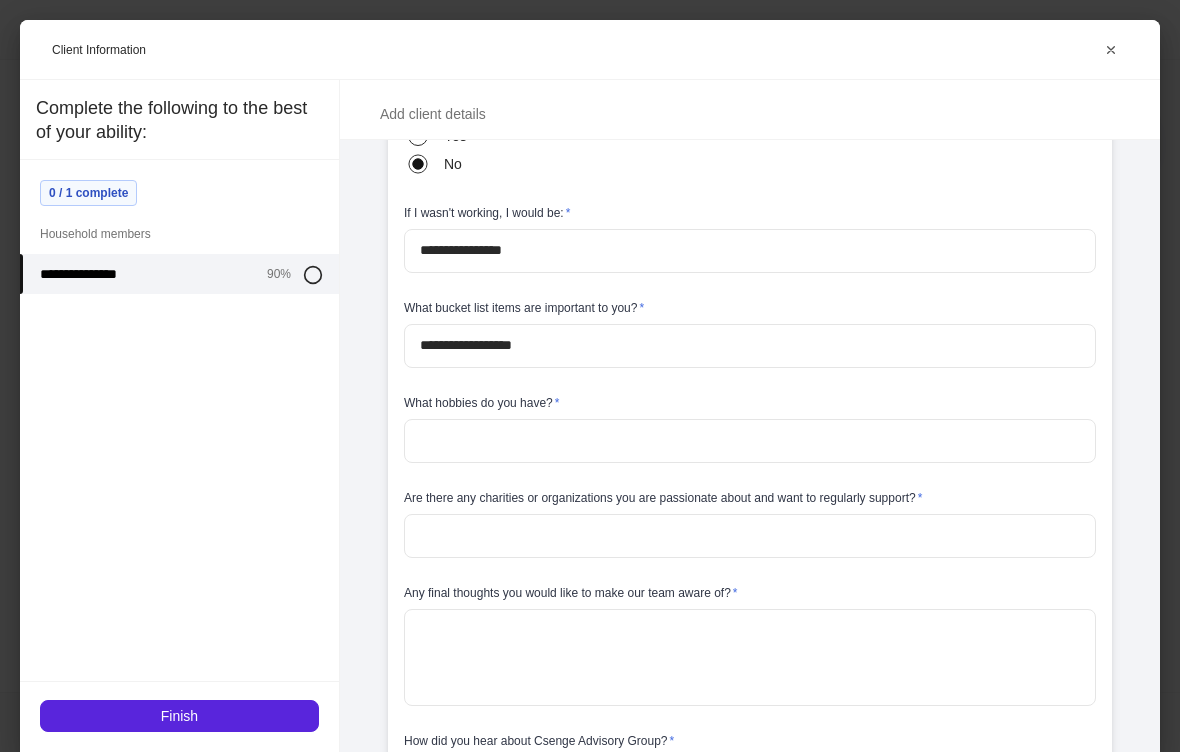 scroll, scrollTop: 5036, scrollLeft: 0, axis: vertical 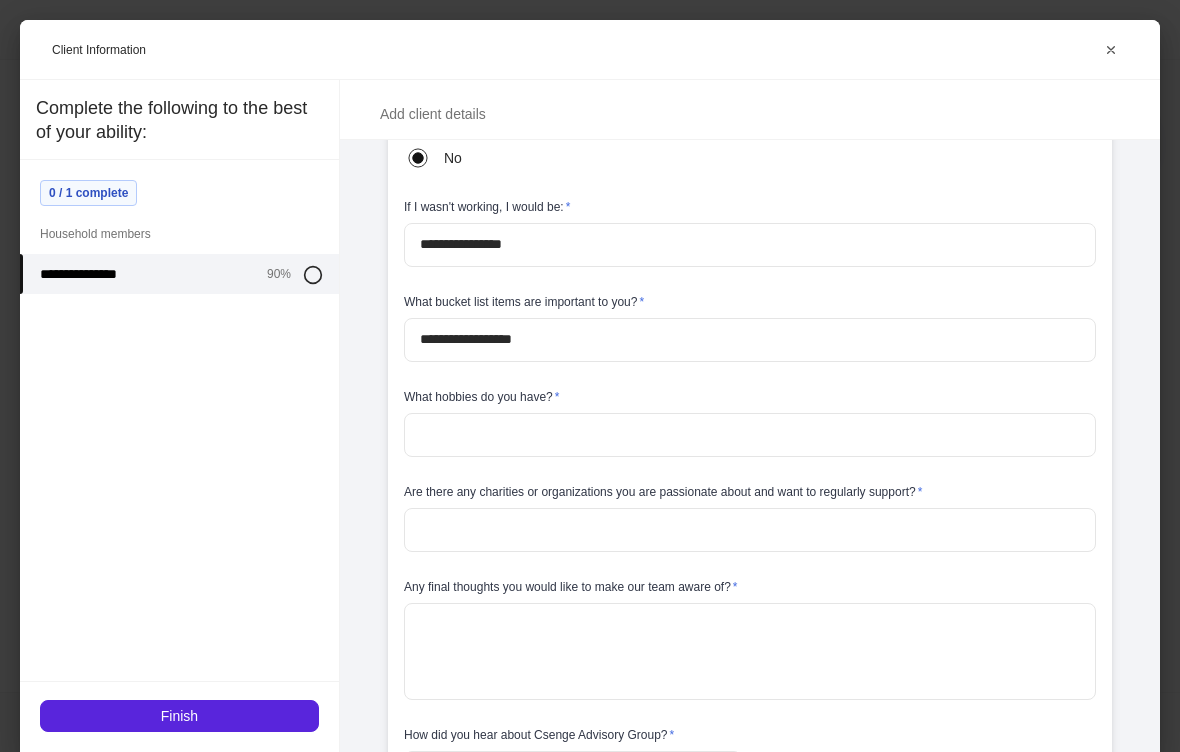 click at bounding box center (750, 435) 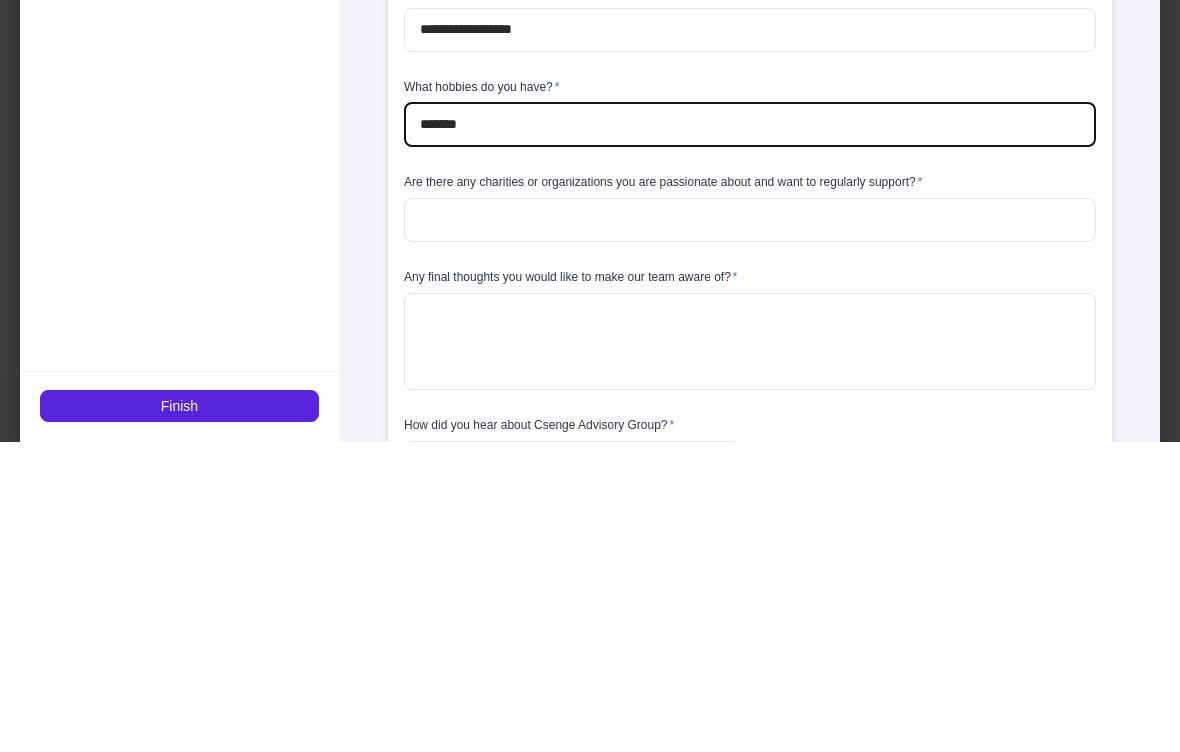 type on "******" 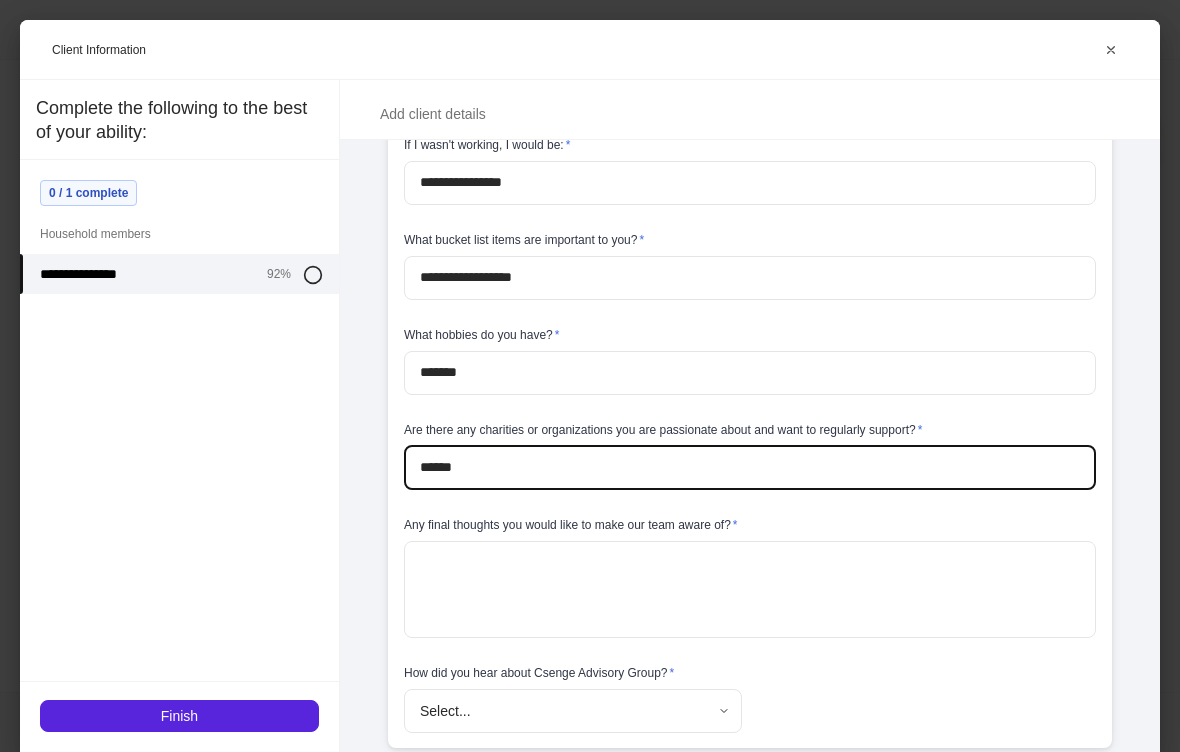 scroll, scrollTop: 5139, scrollLeft: 0, axis: vertical 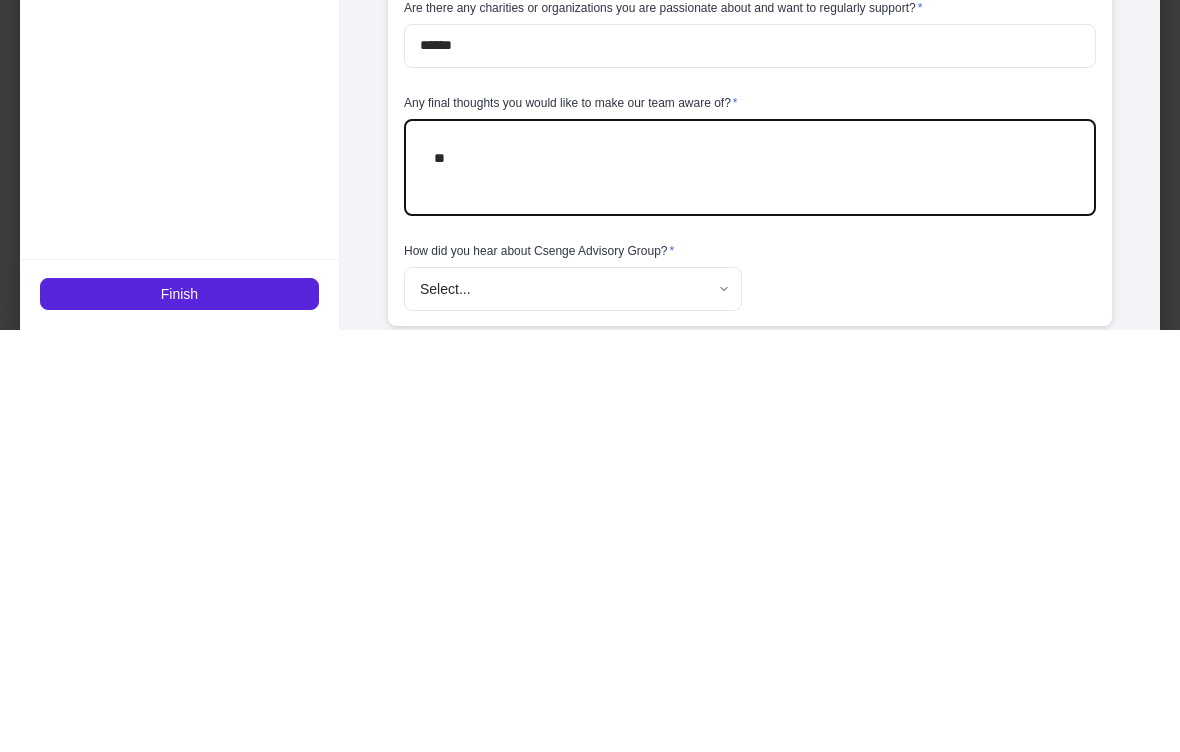 type on "*" 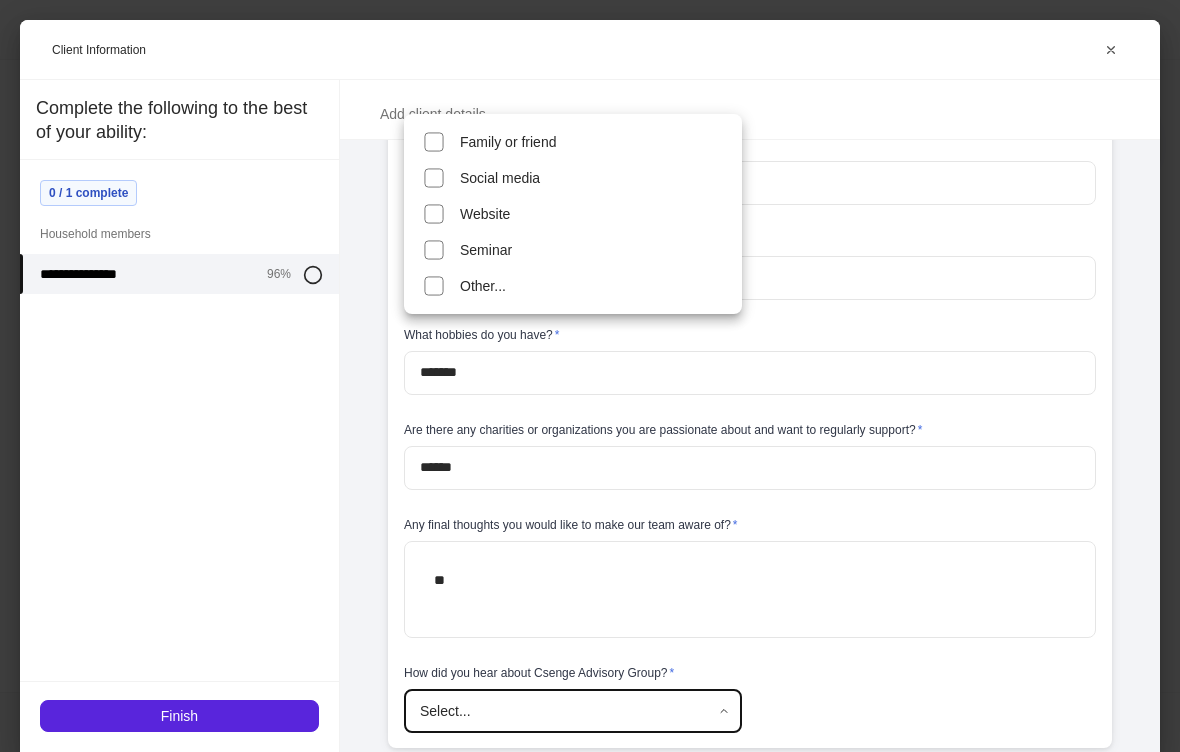 type on "******" 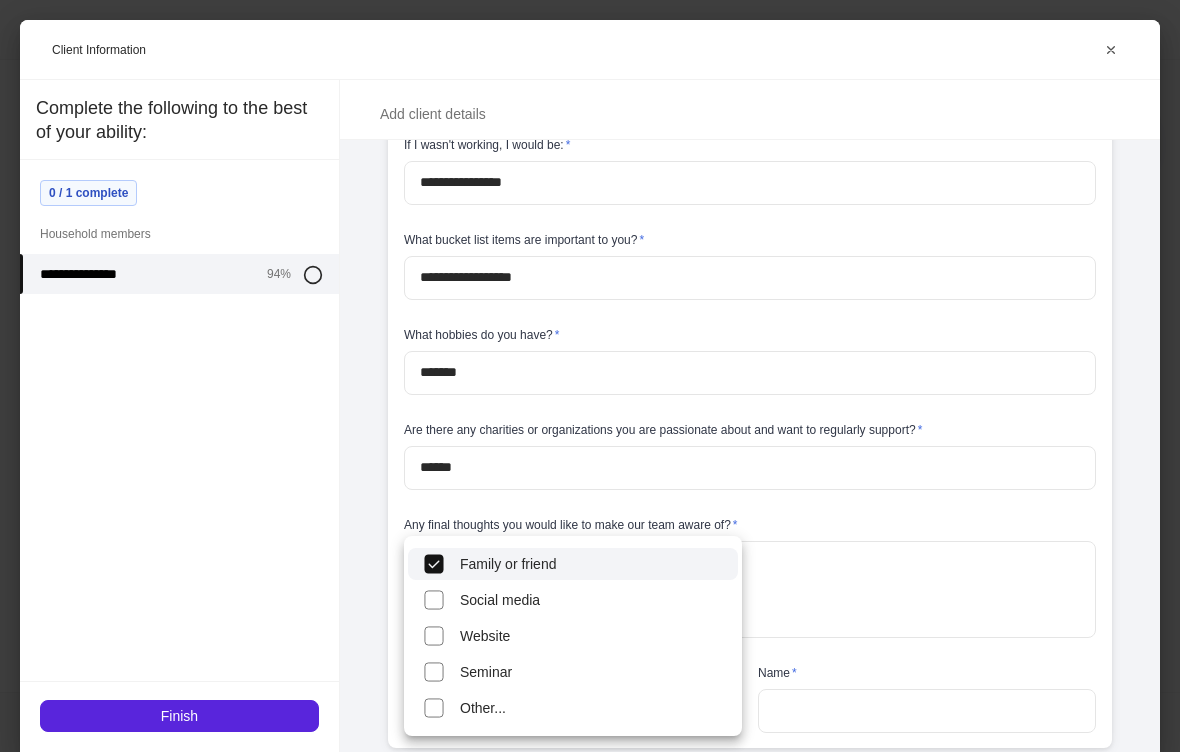 click at bounding box center (590, 376) 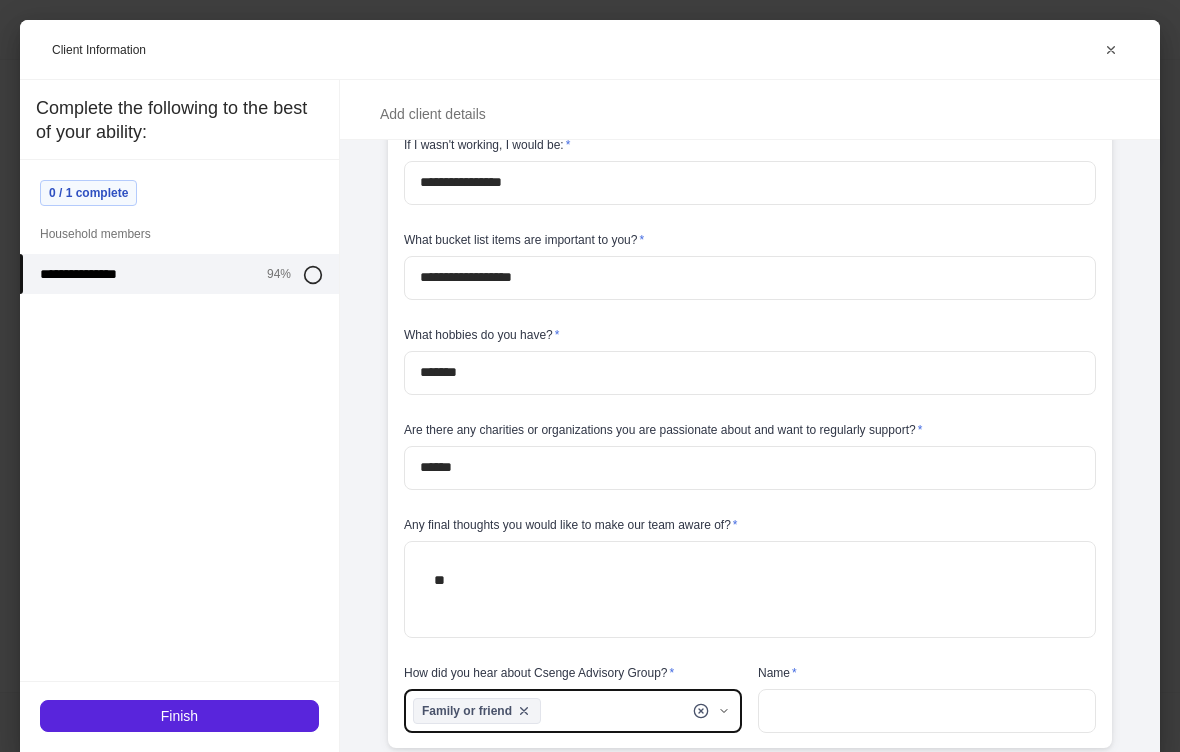 scroll, scrollTop: 5144, scrollLeft: 0, axis: vertical 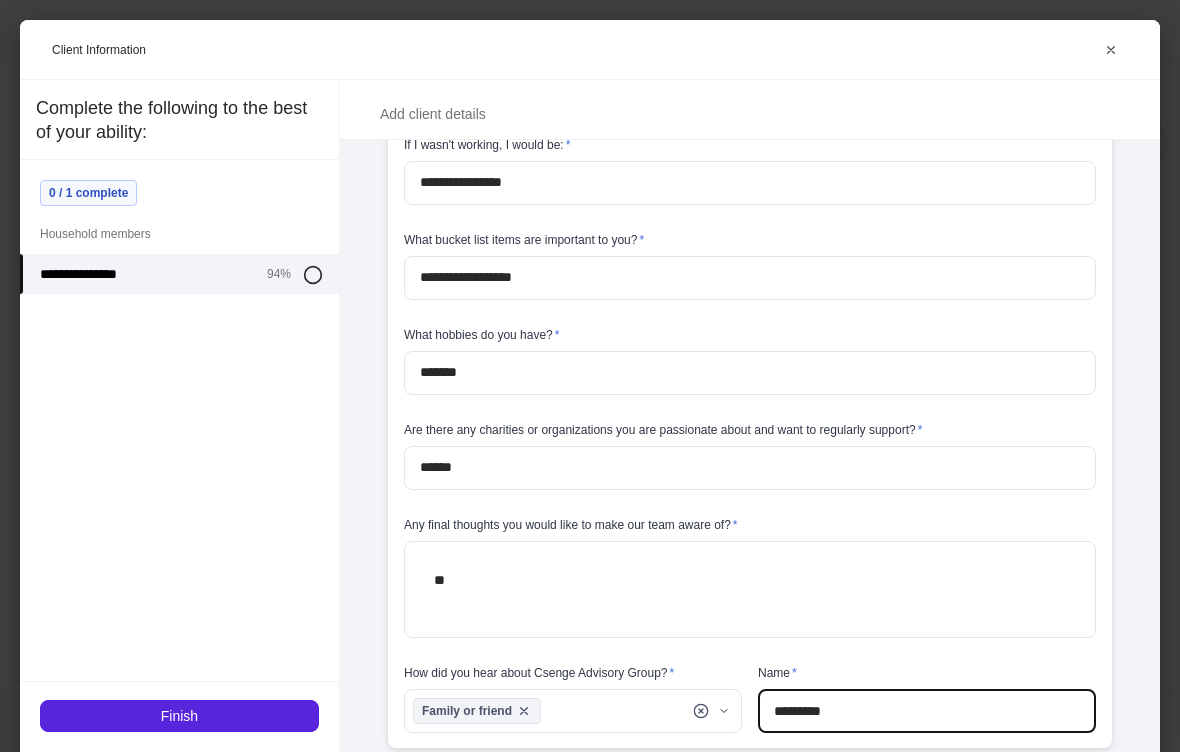 type on "********" 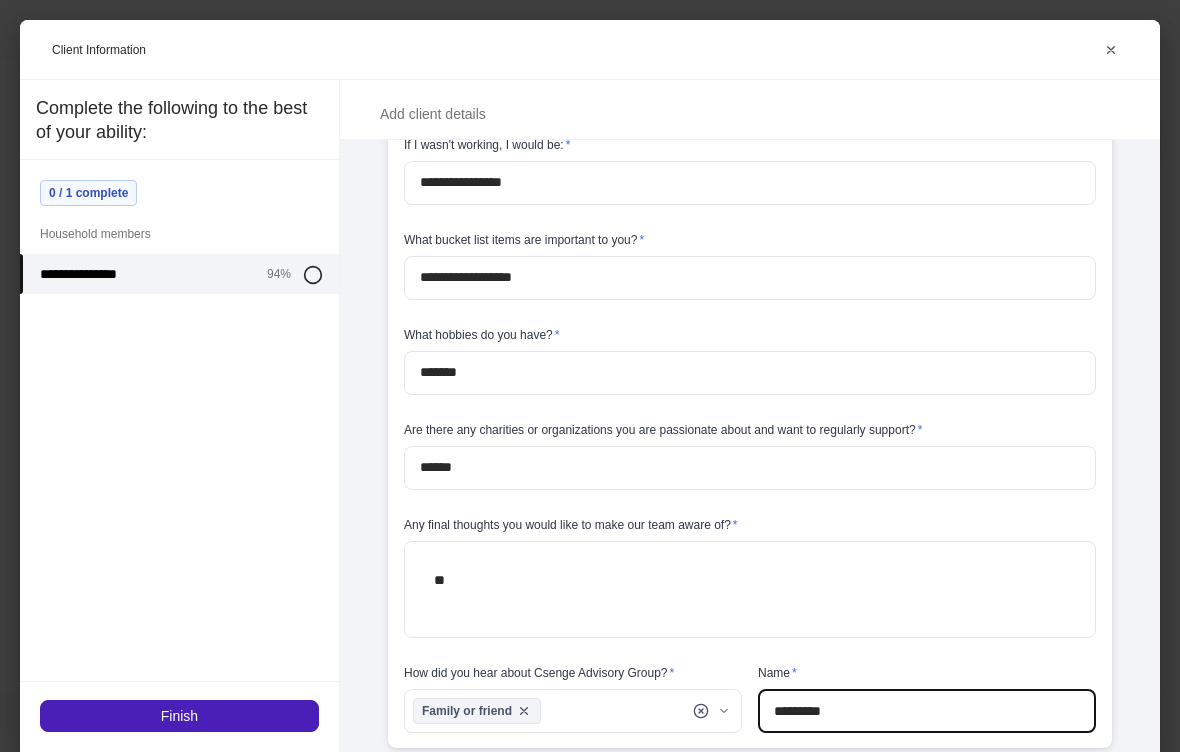 click on "Finish" at bounding box center (179, 716) 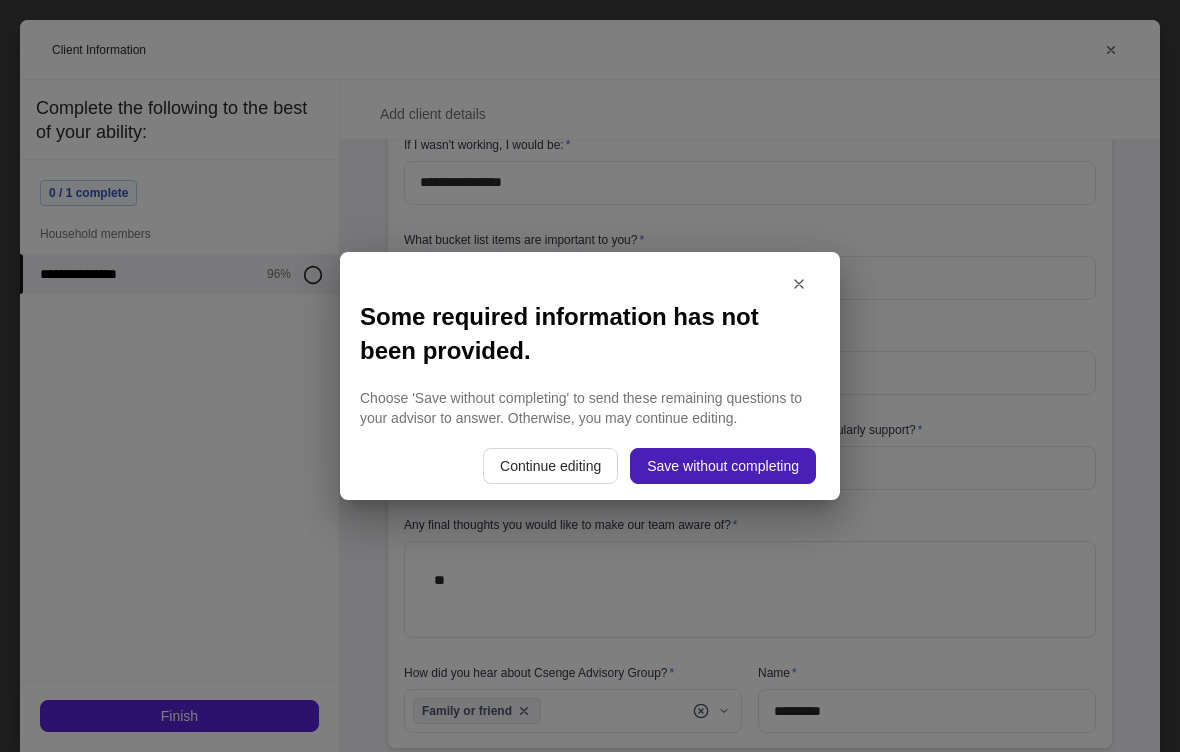 click on "Save without completing" at bounding box center (723, 466) 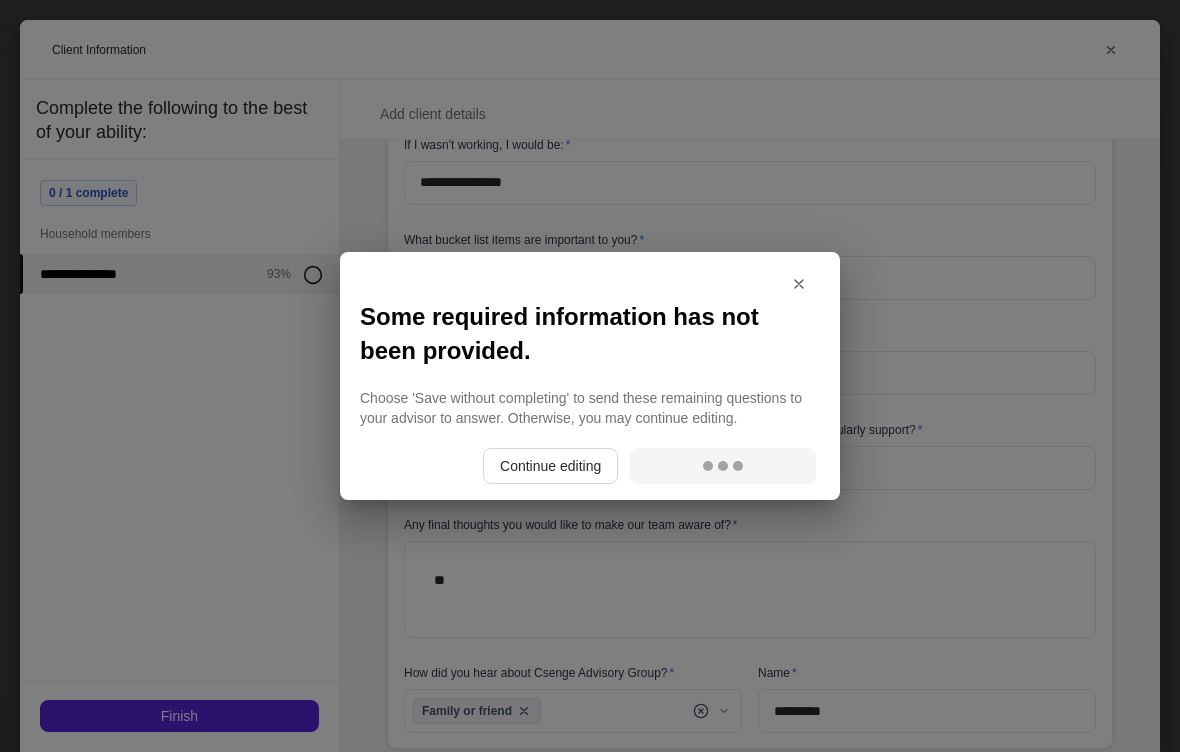 scroll, scrollTop: 5103, scrollLeft: 0, axis: vertical 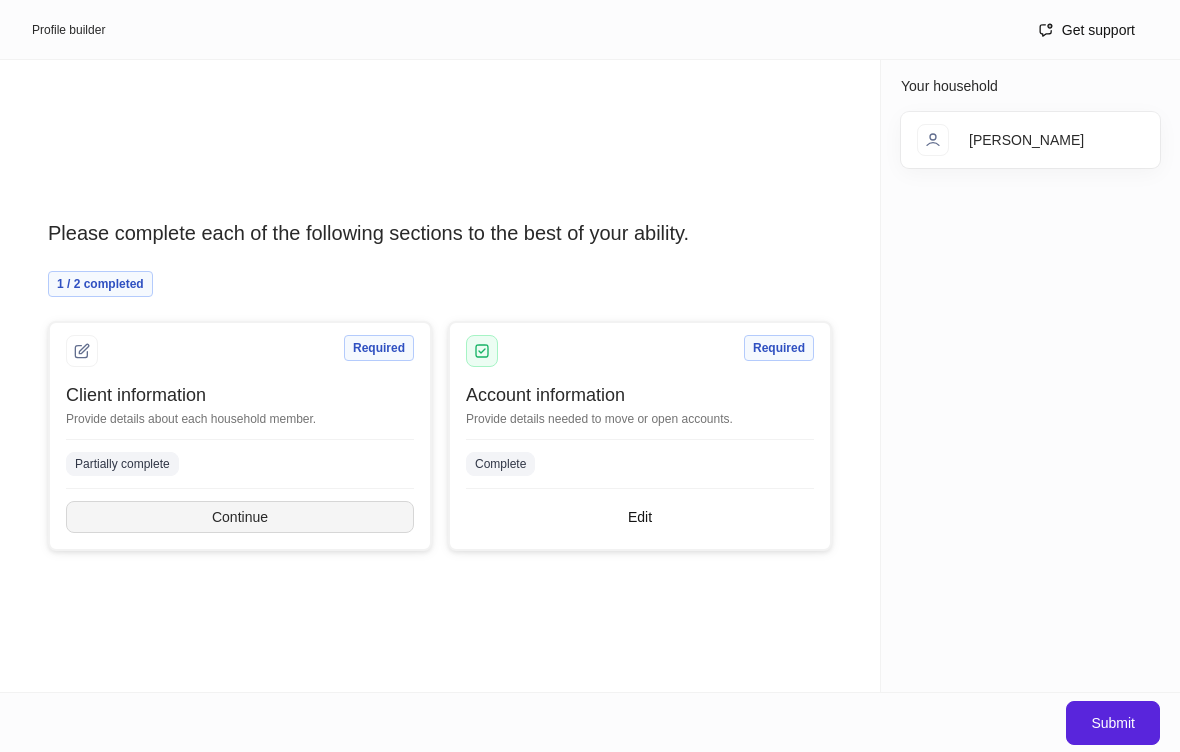 click on "Continue" at bounding box center [240, 517] 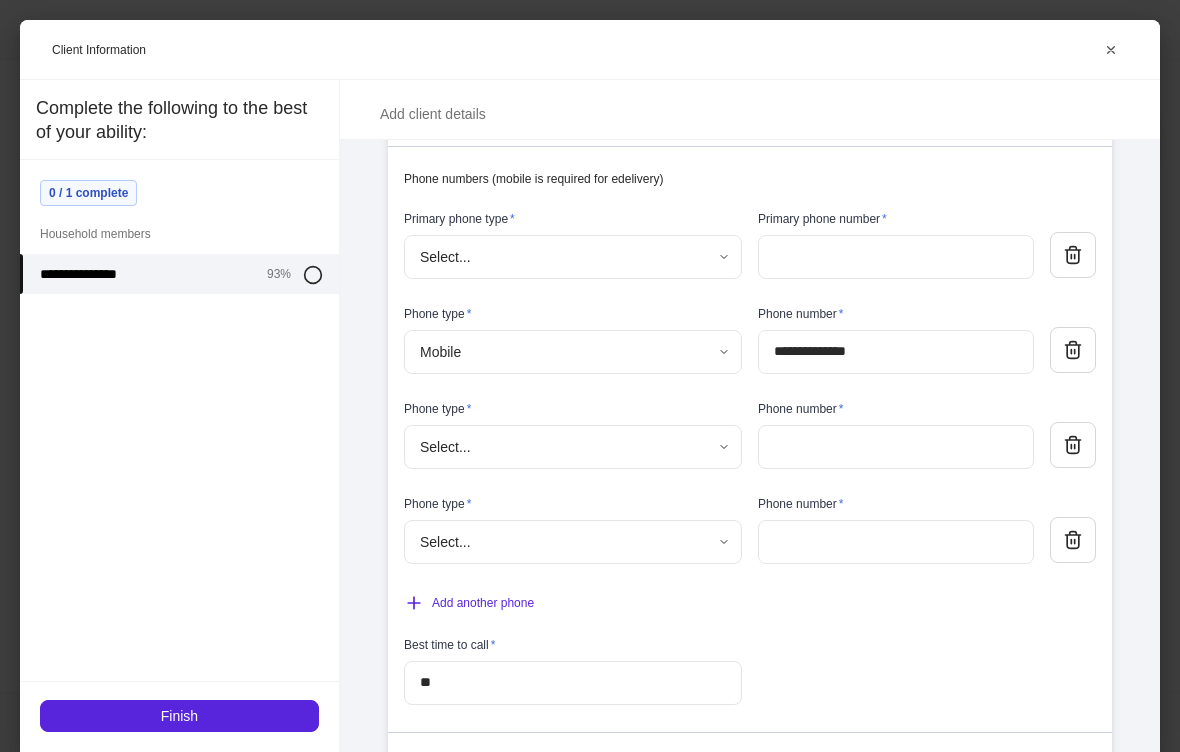 scroll, scrollTop: 1007, scrollLeft: 0, axis: vertical 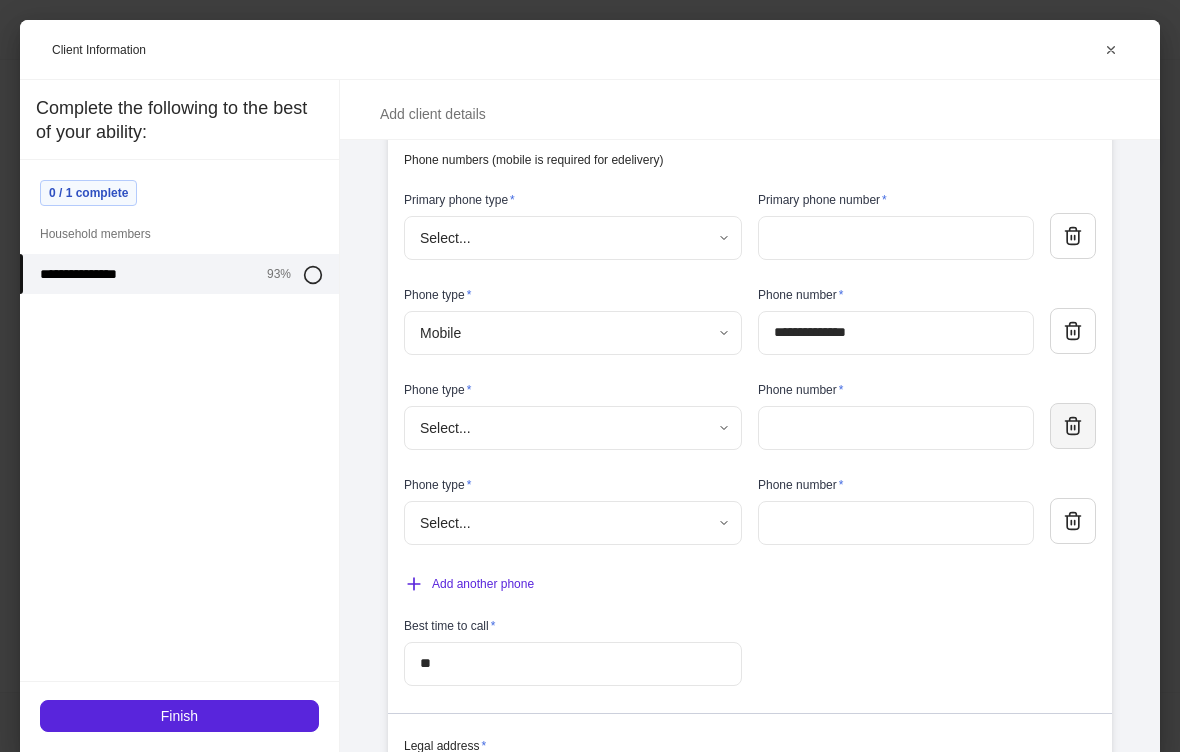 click 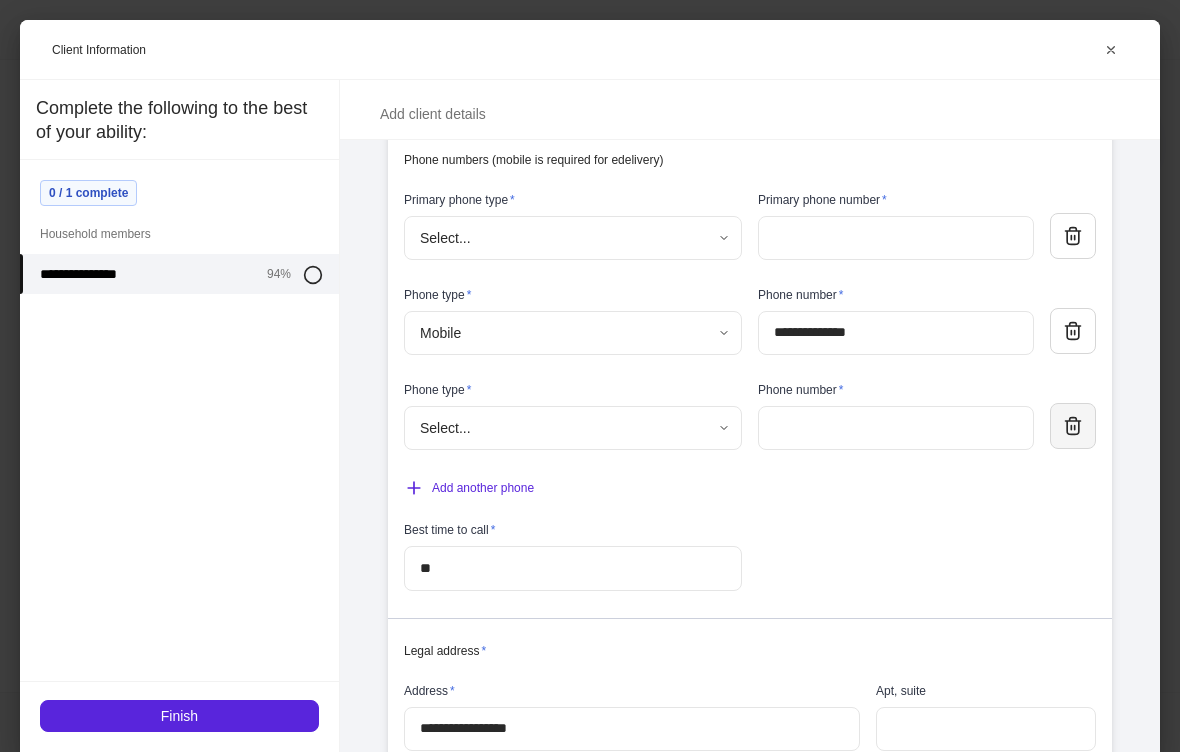 click 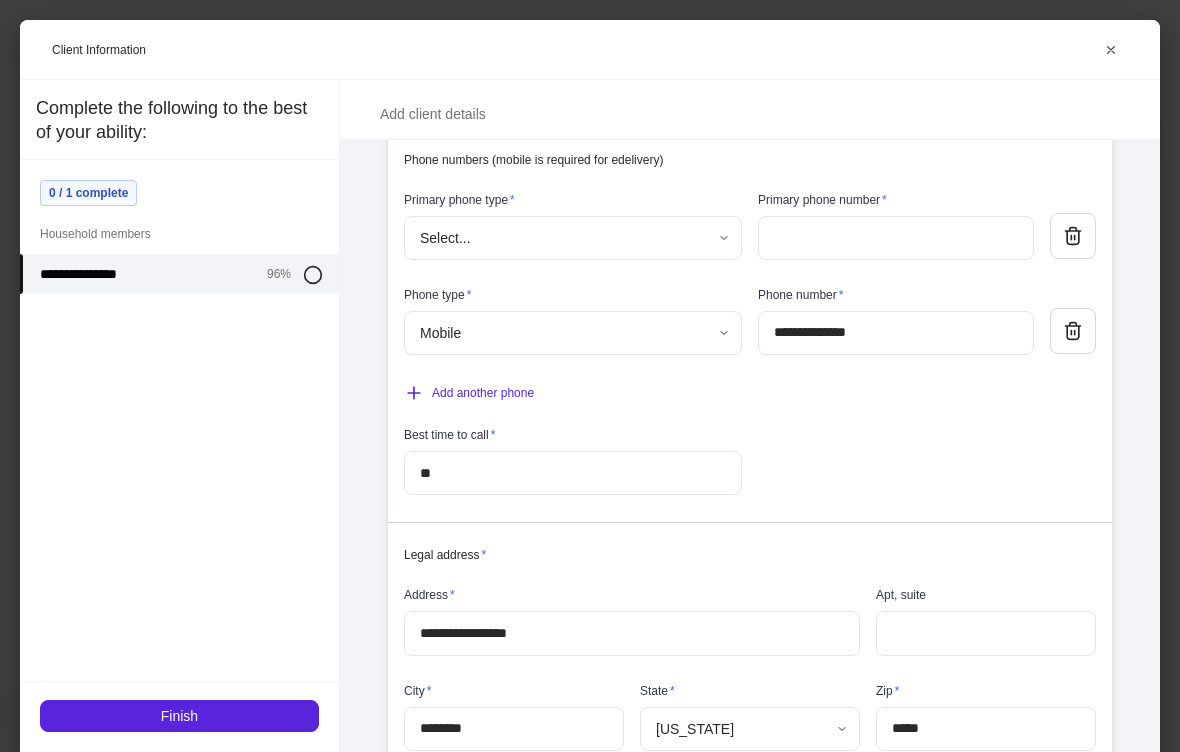 click 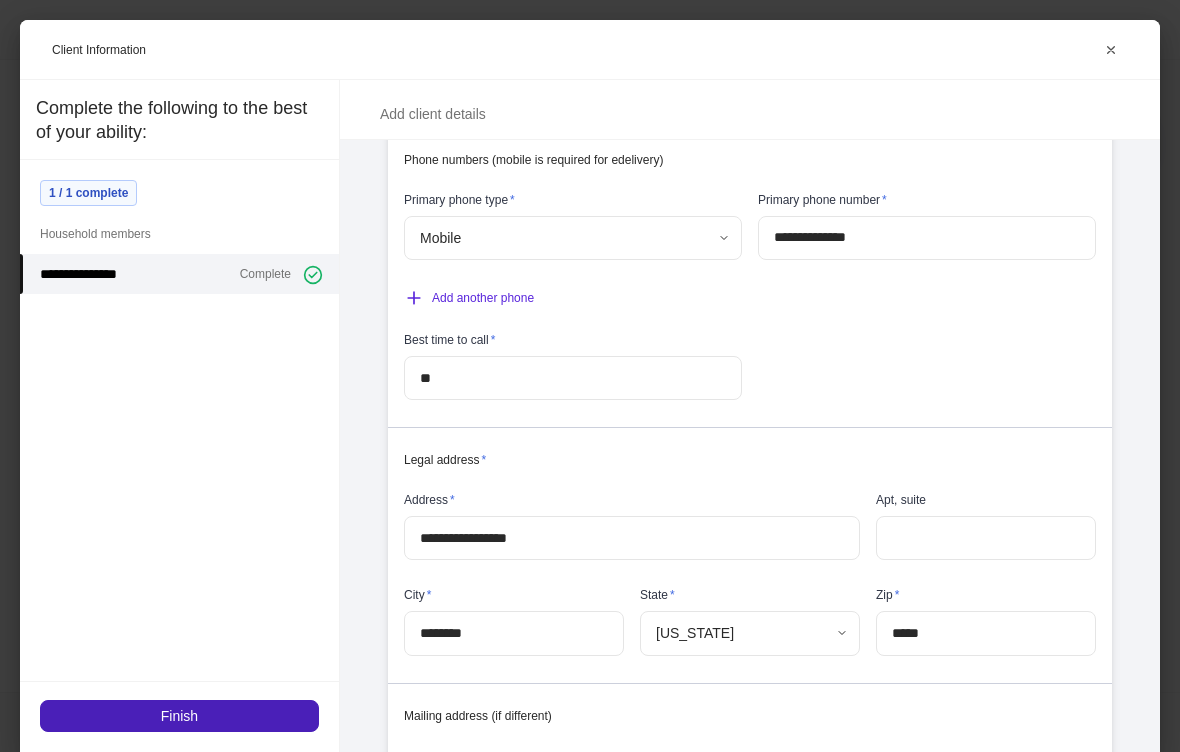 click on "Finish" at bounding box center [179, 716] 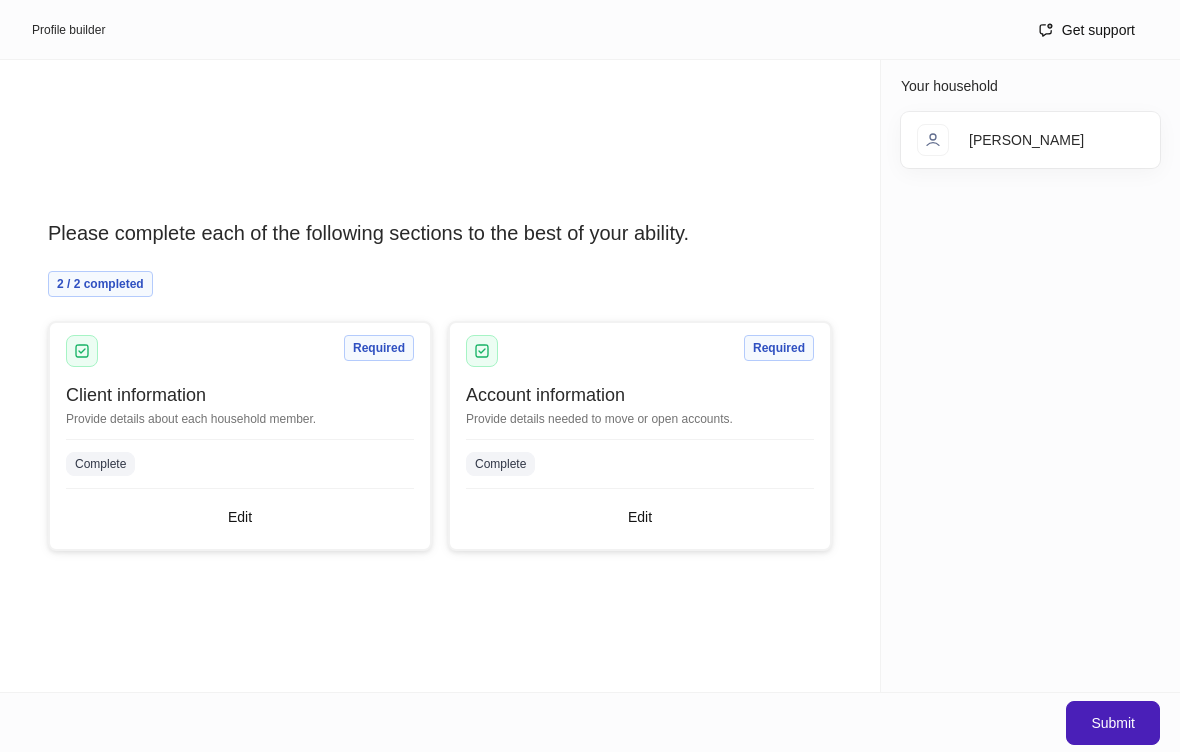 click on "Submit" at bounding box center [1113, 723] 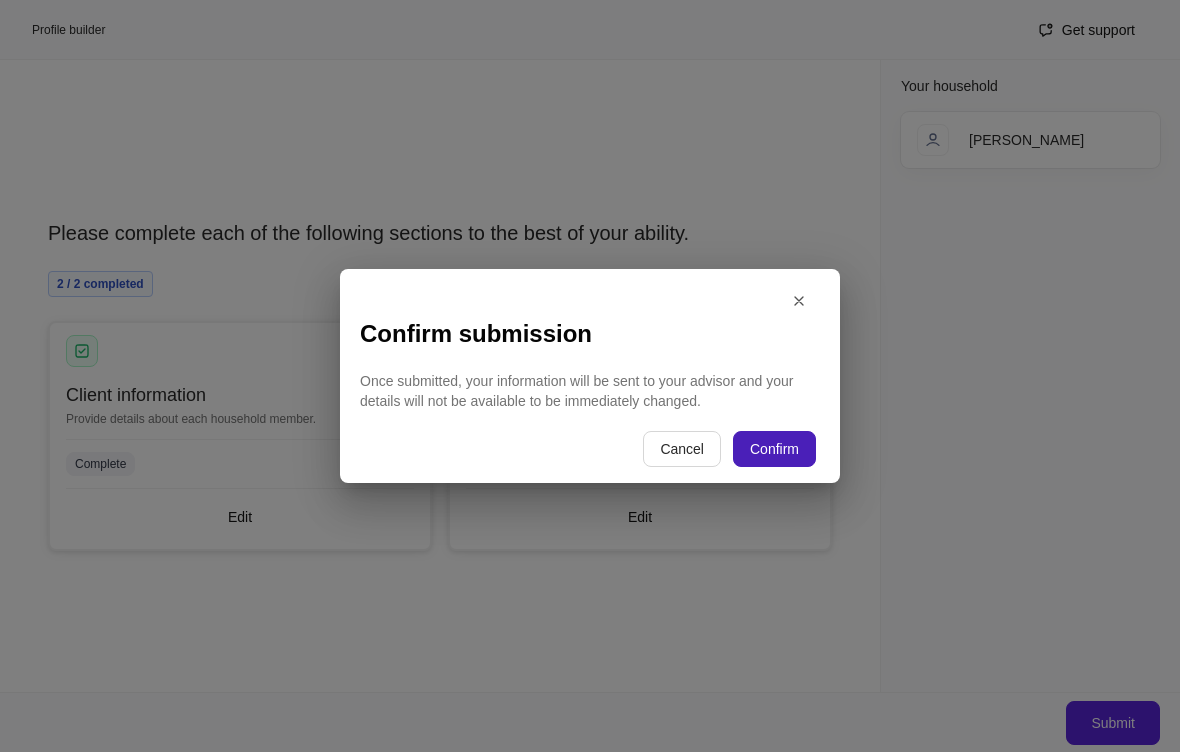 click on "Confirm" at bounding box center (774, 449) 